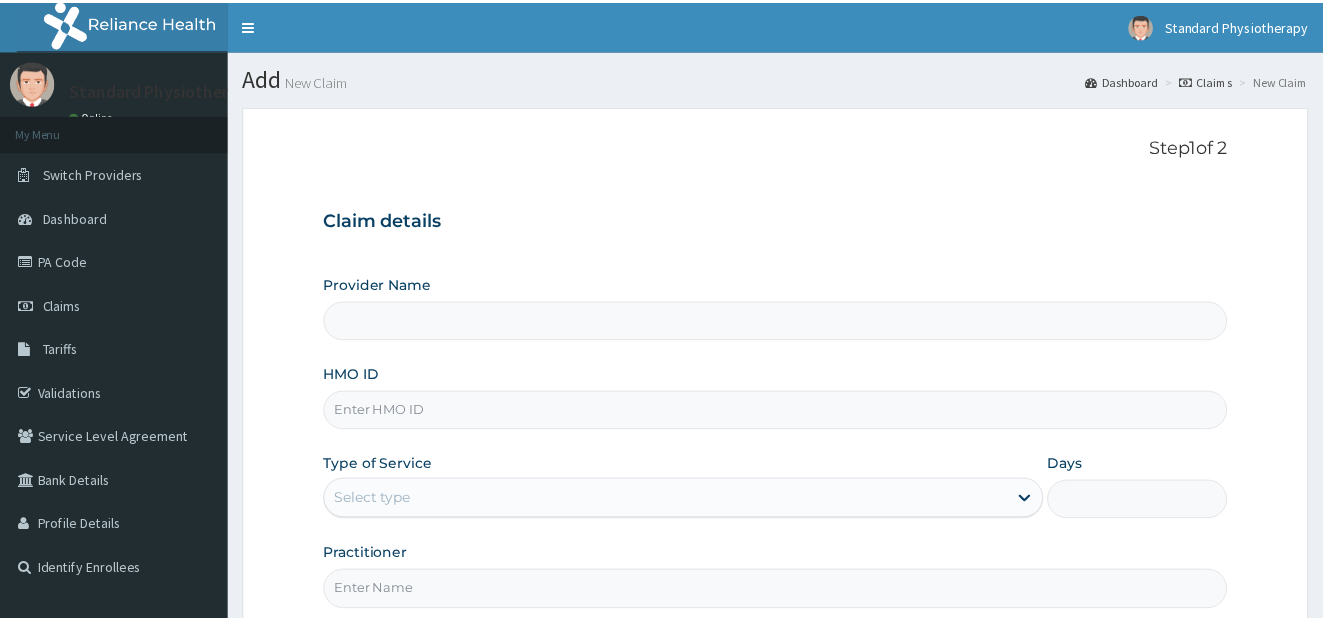 scroll, scrollTop: 0, scrollLeft: 0, axis: both 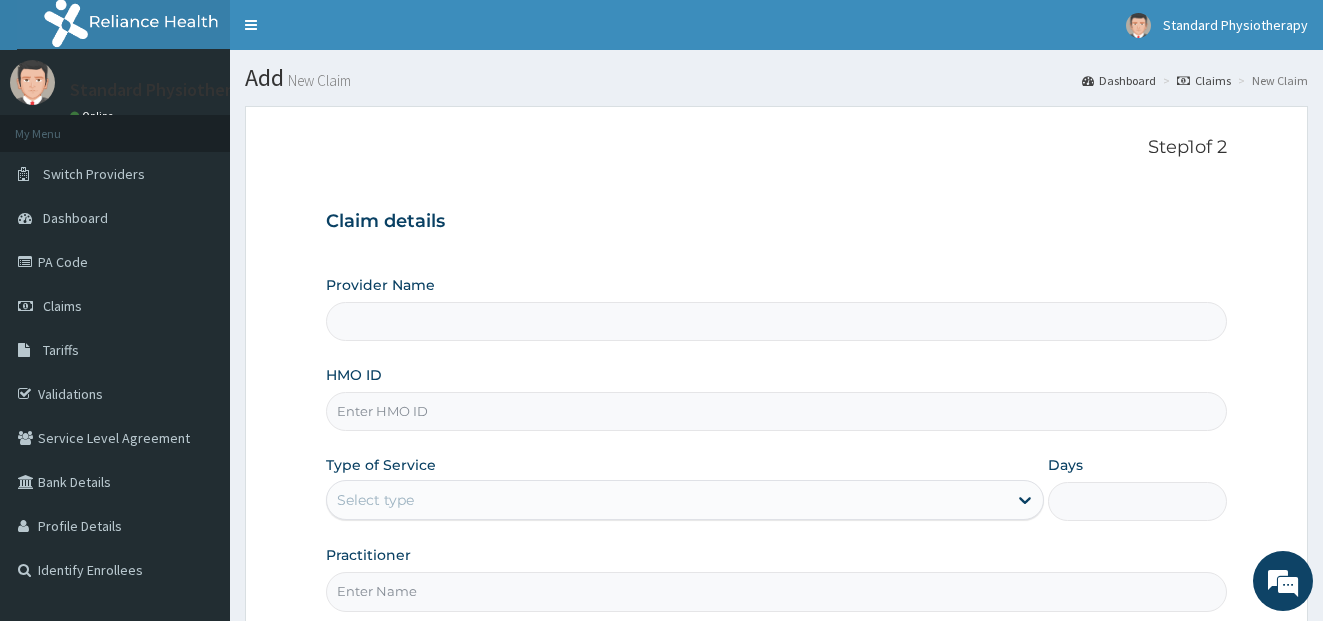 click on "HMO ID" at bounding box center (777, 411) 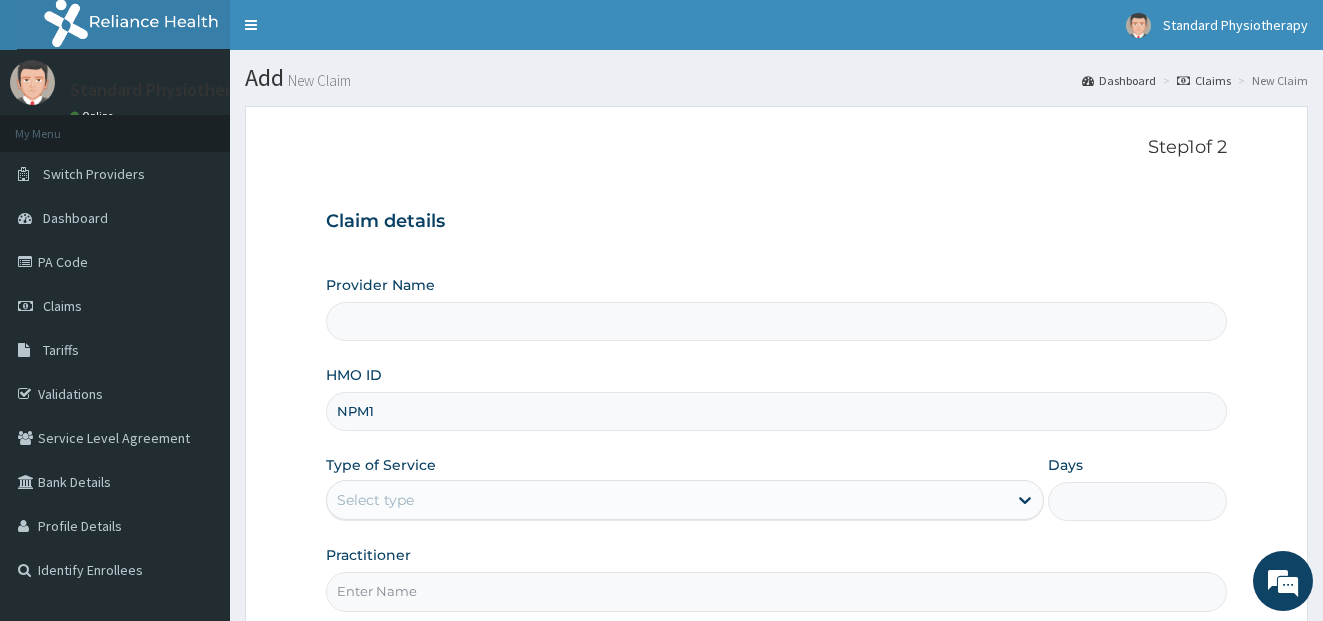 scroll, scrollTop: 0, scrollLeft: 0, axis: both 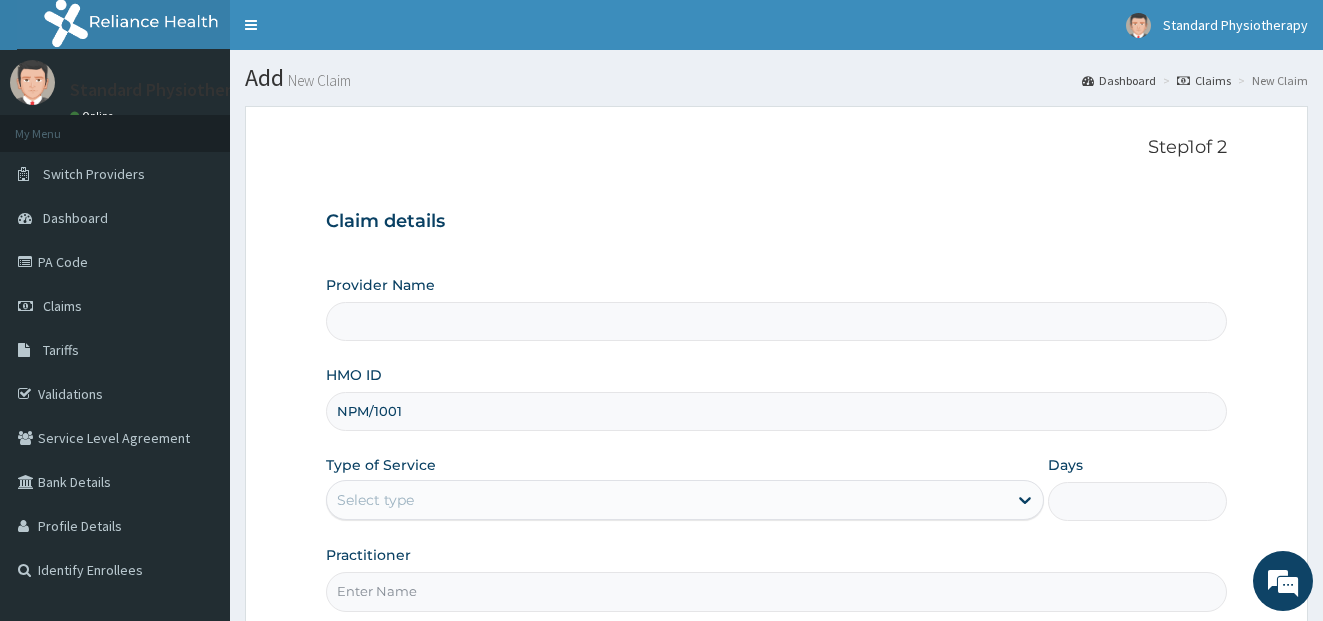 type on "npm/10010/a" 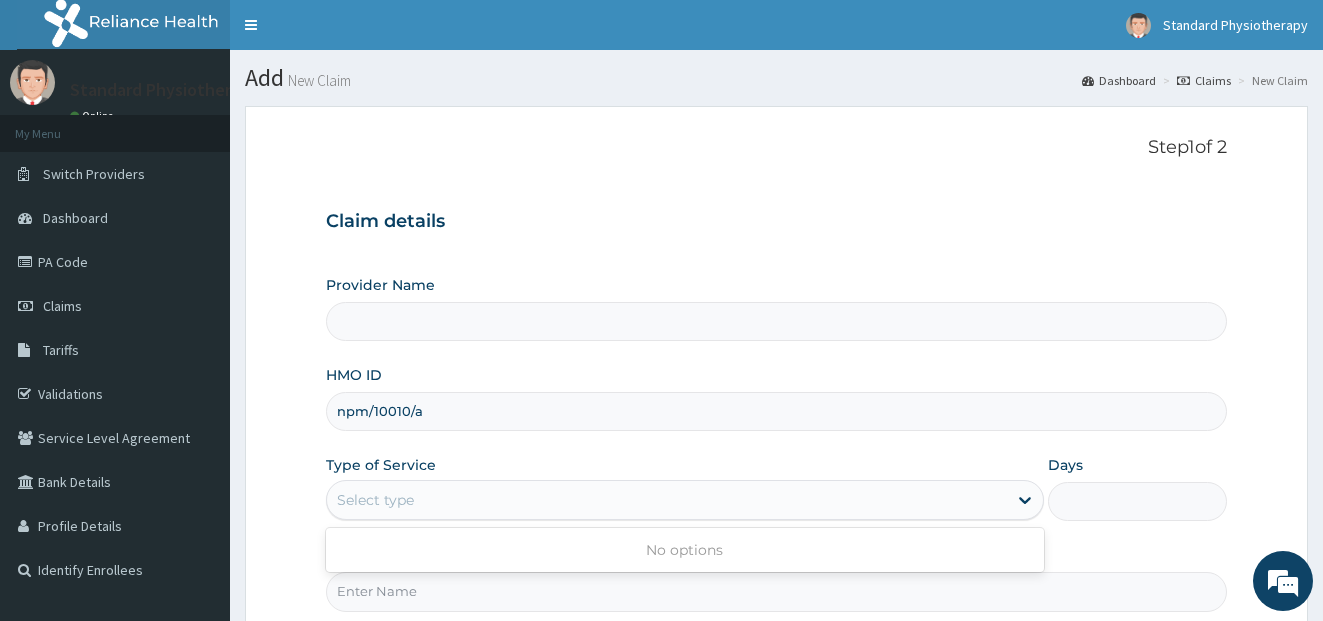 click on "Select type" at bounding box center (667, 500) 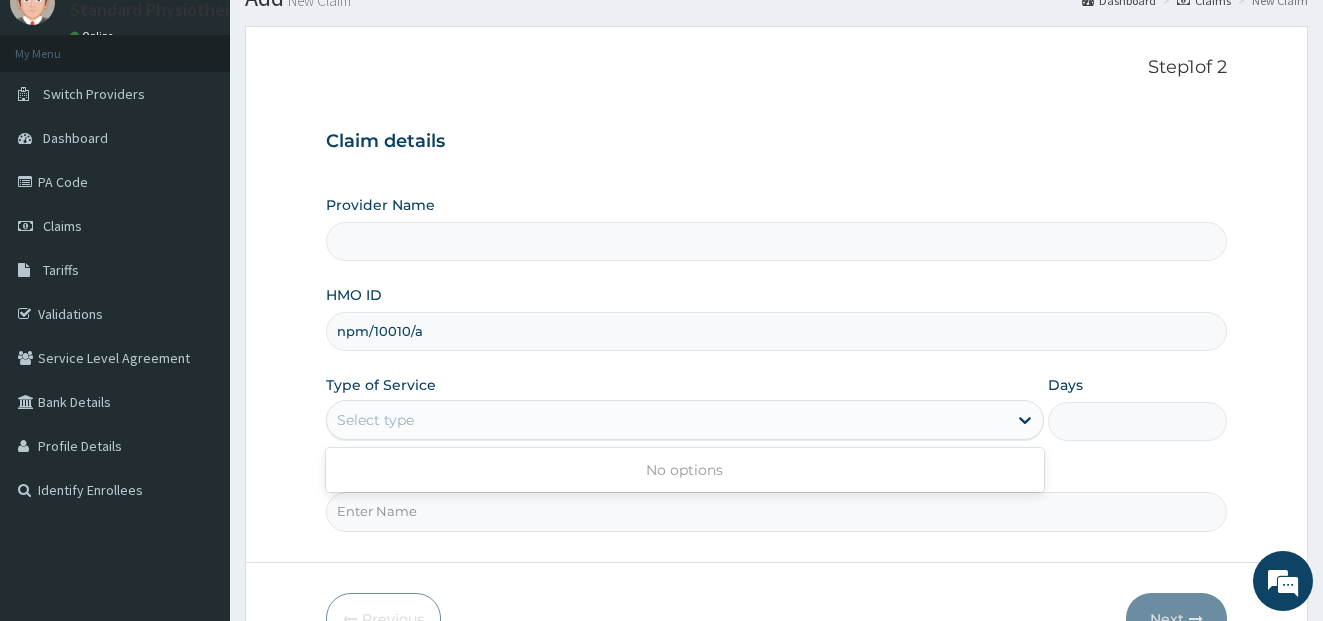 scroll, scrollTop: 100, scrollLeft: 0, axis: vertical 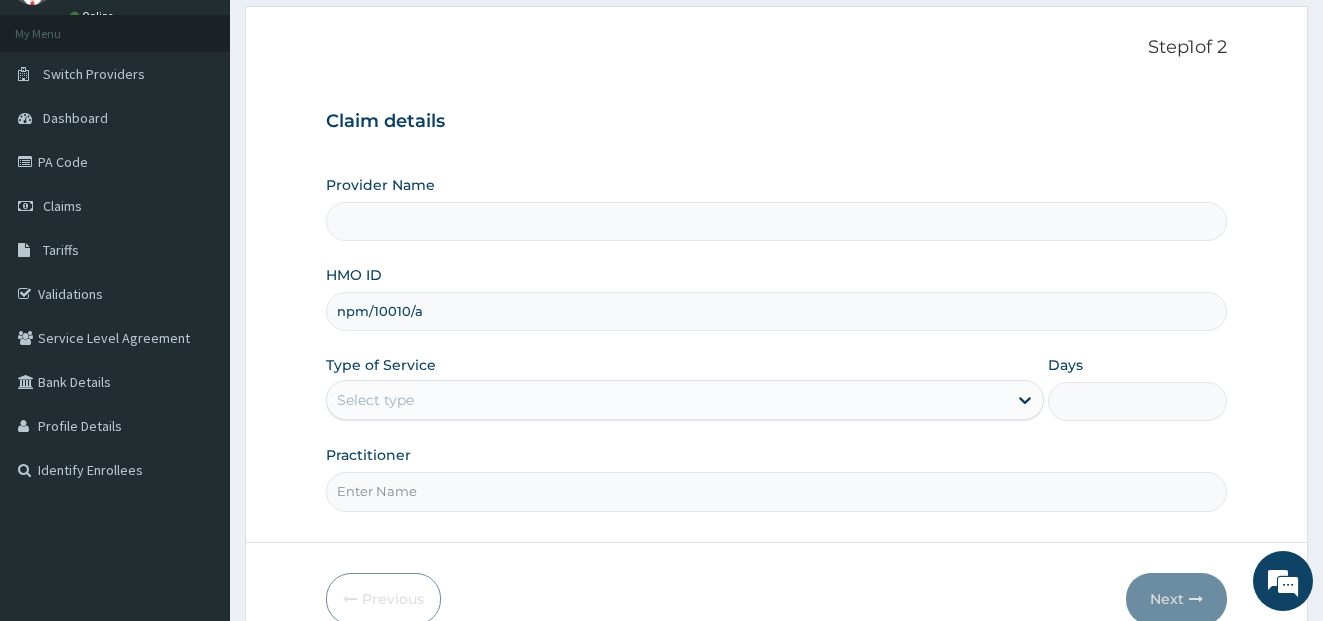 click on "Select type" at bounding box center (667, 400) 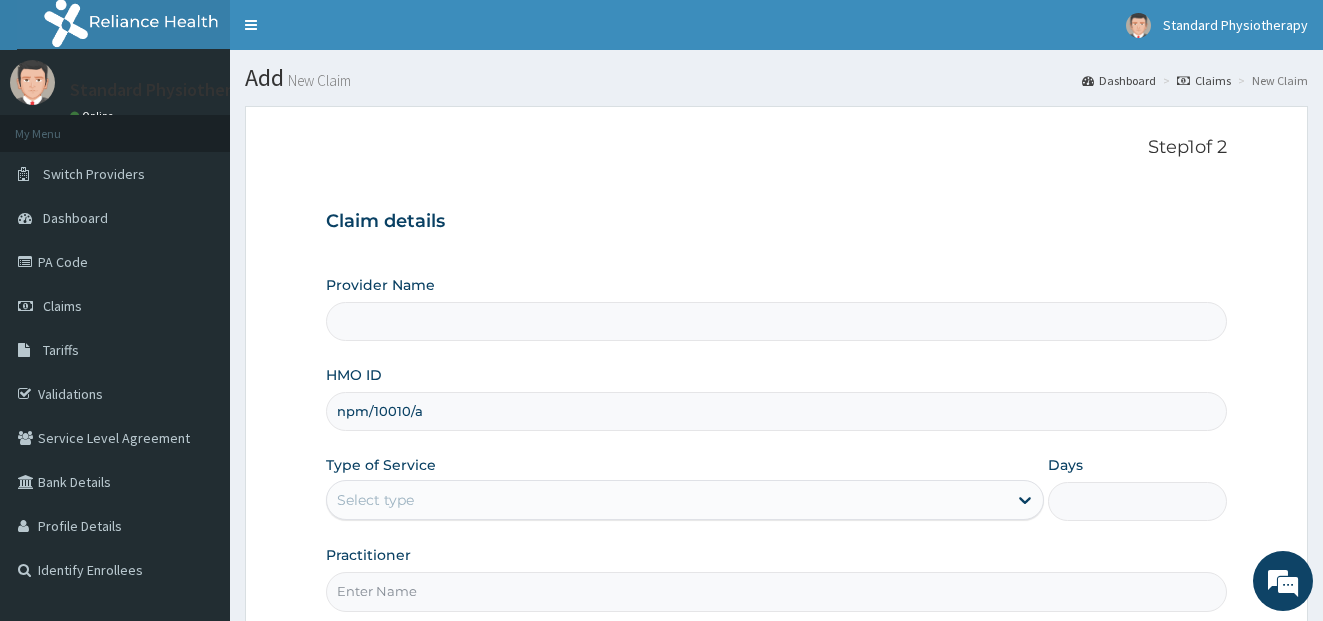 scroll, scrollTop: 100, scrollLeft: 0, axis: vertical 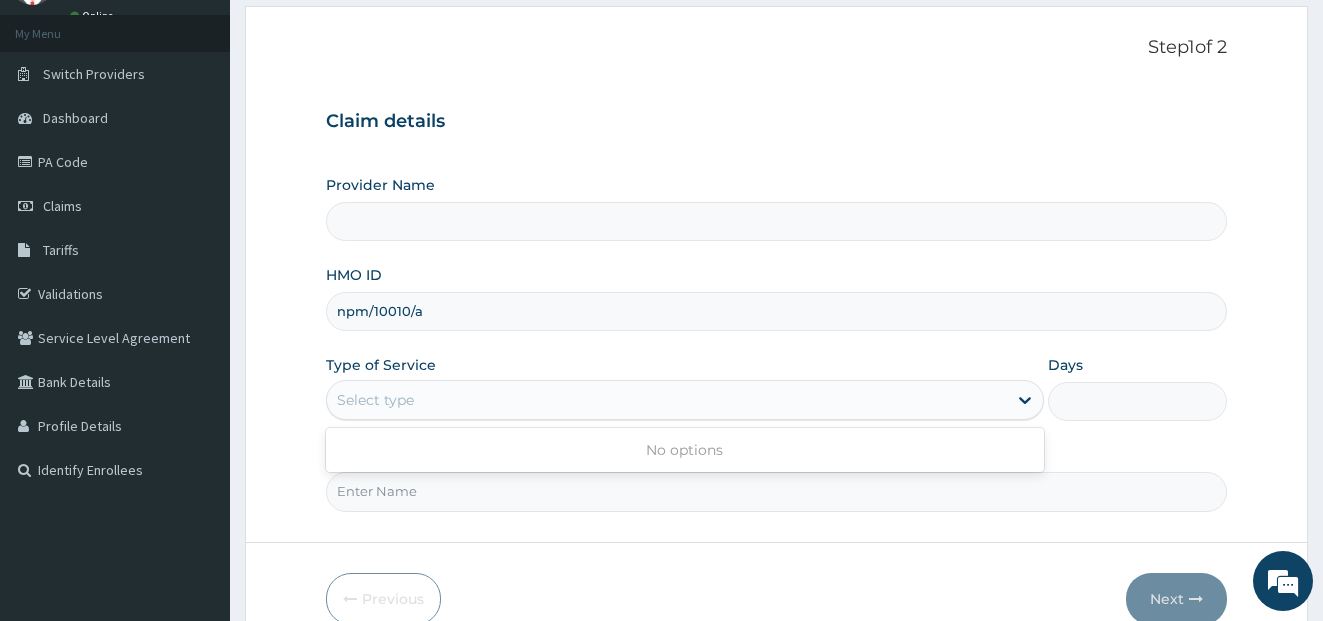 click on "Select type" at bounding box center [667, 400] 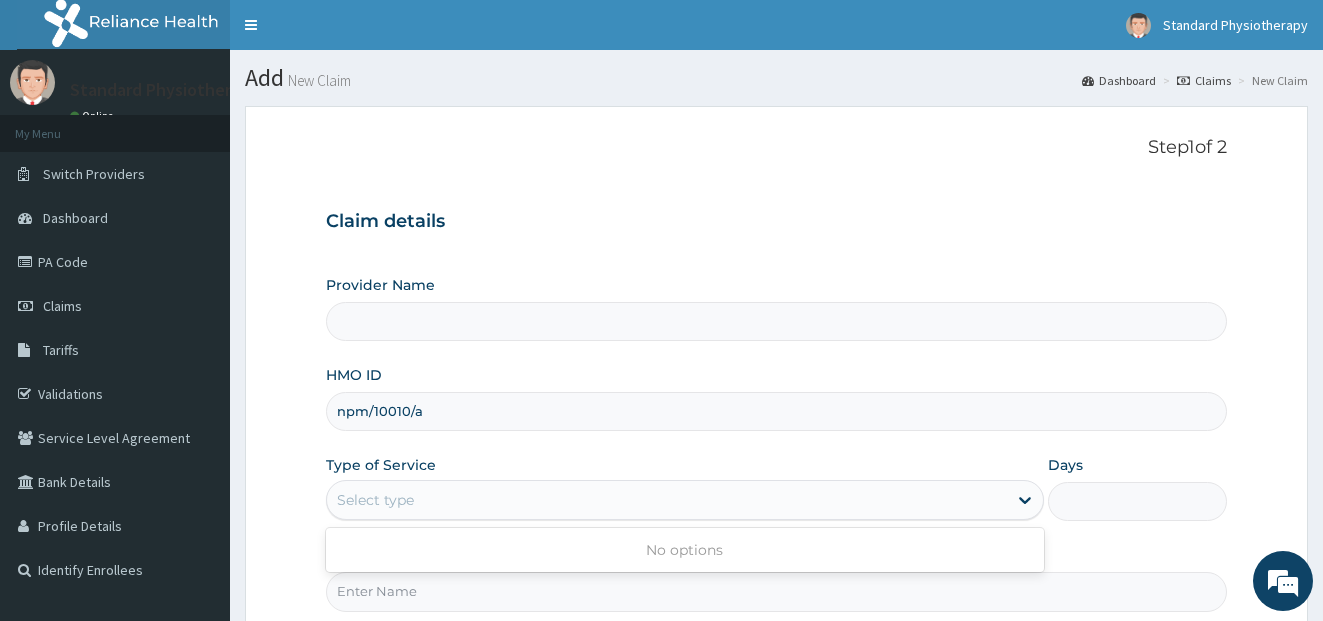 scroll, scrollTop: 100, scrollLeft: 0, axis: vertical 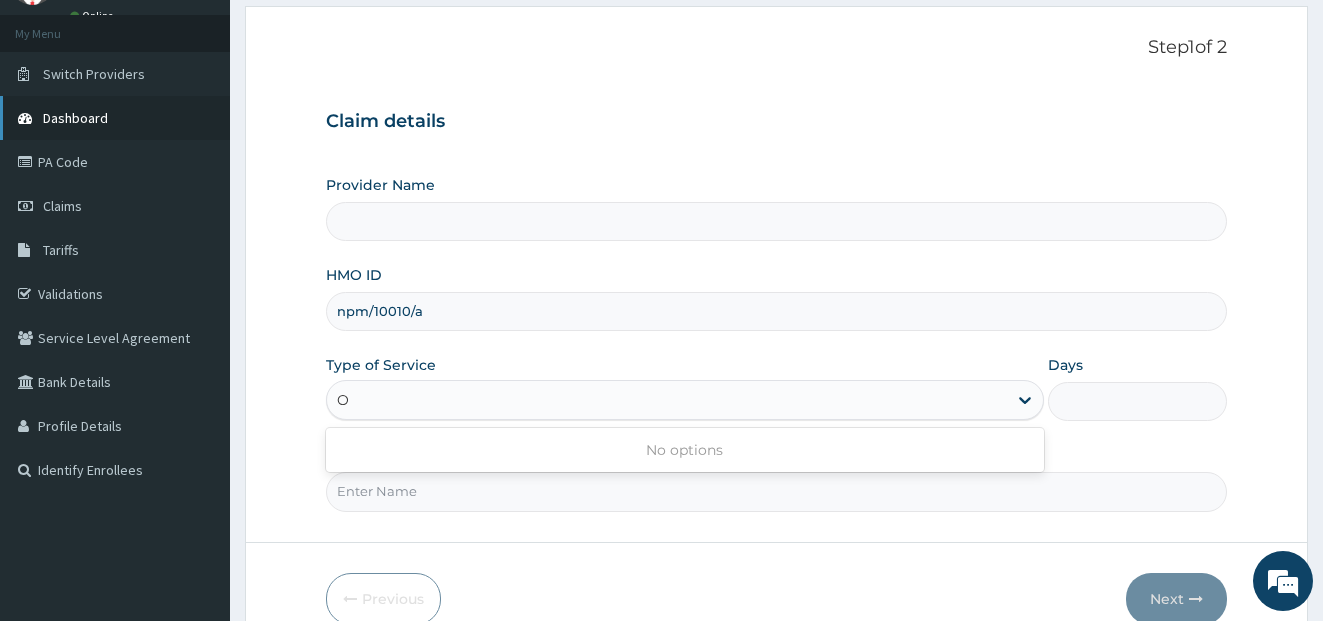 type on "O" 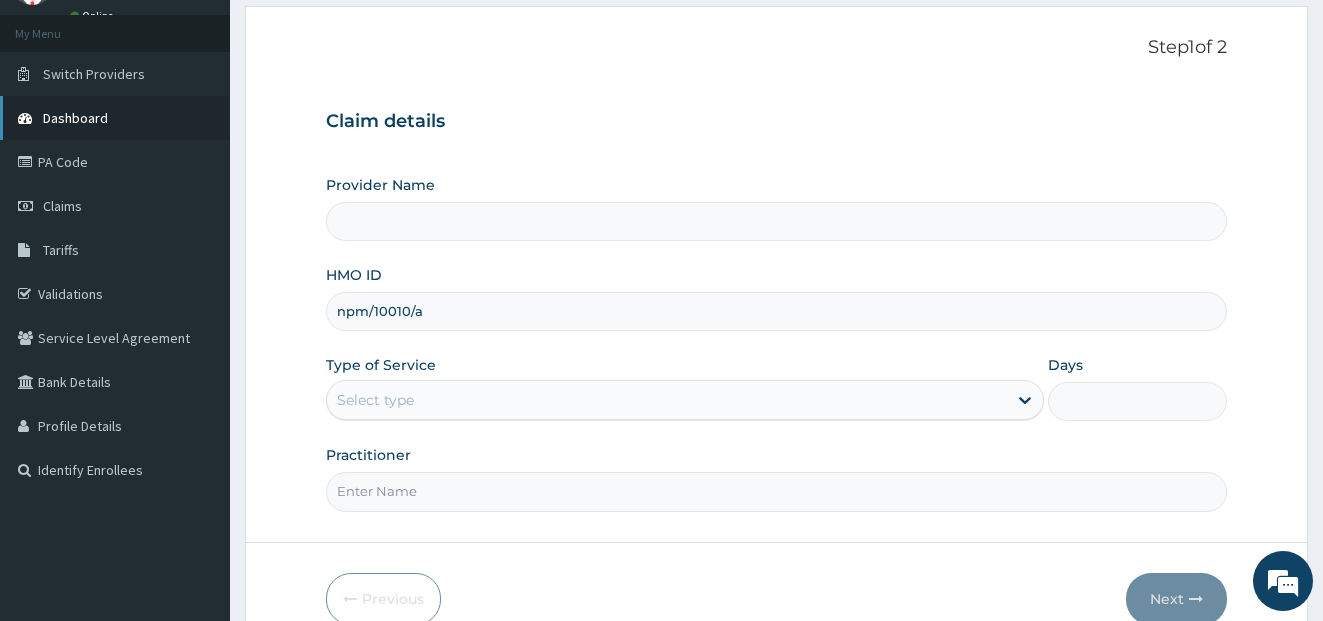 click on "Dashboard" at bounding box center (75, 118) 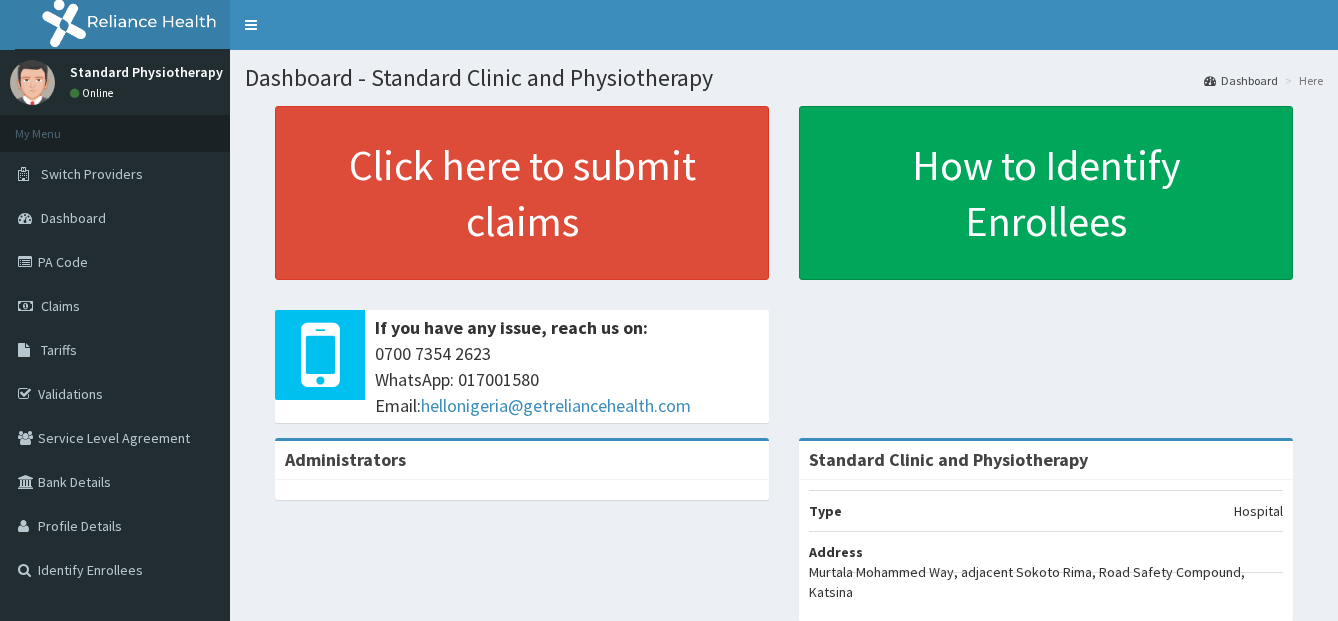 scroll, scrollTop: 0, scrollLeft: 0, axis: both 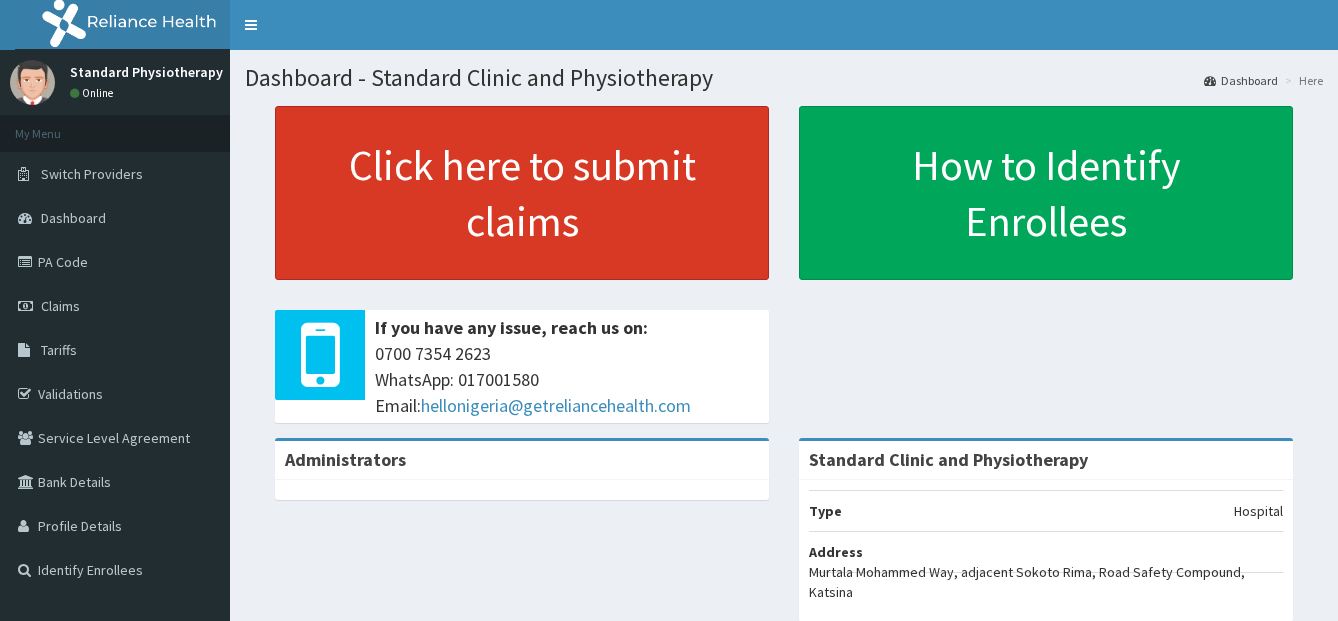 click on "Click here to submit claims" at bounding box center [522, 193] 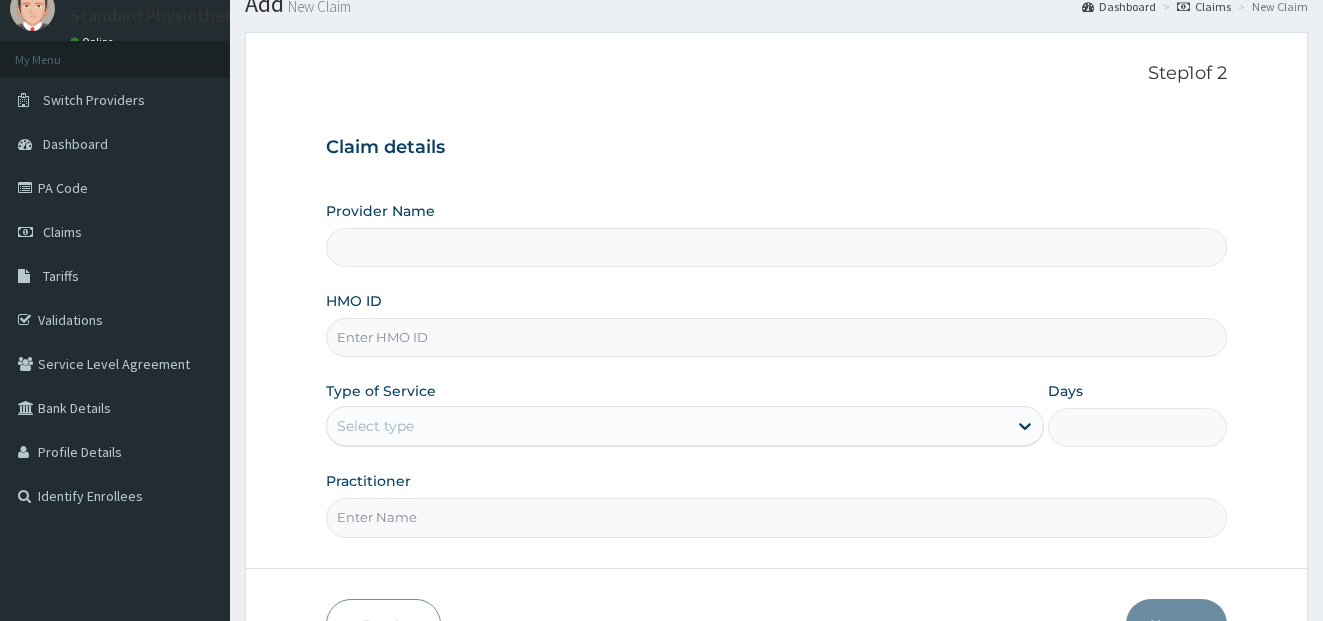 scroll, scrollTop: 201, scrollLeft: 0, axis: vertical 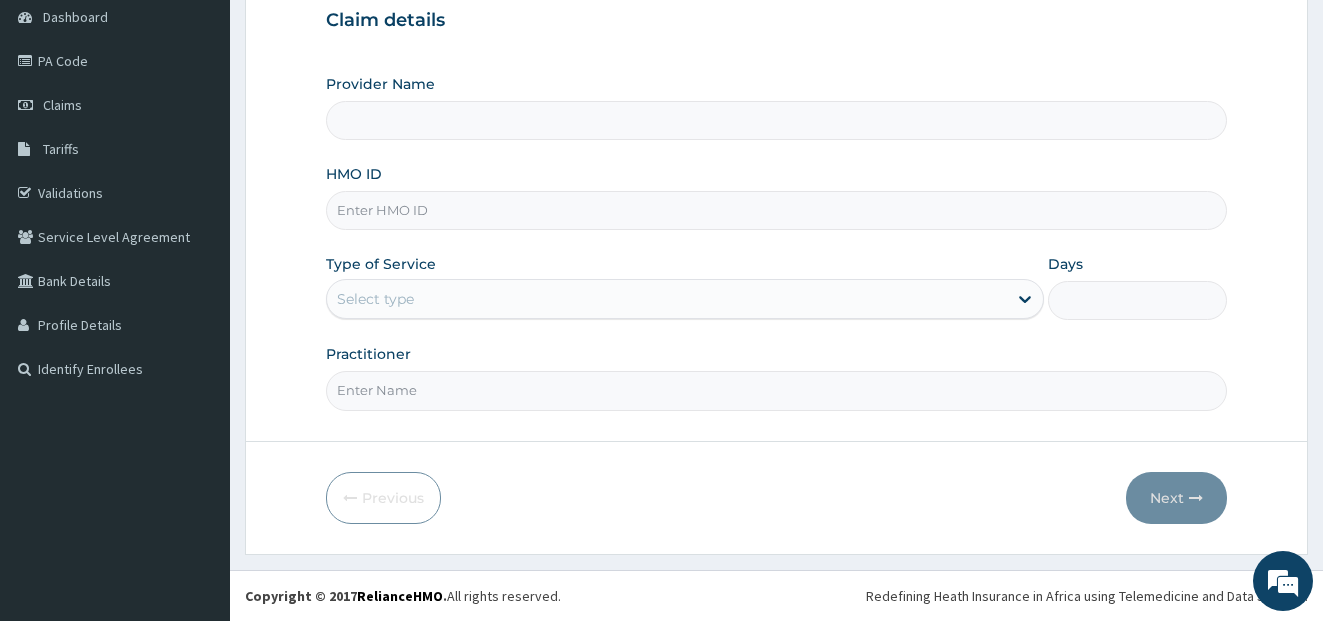 type on "Standard Clinic and Physiotherapy" 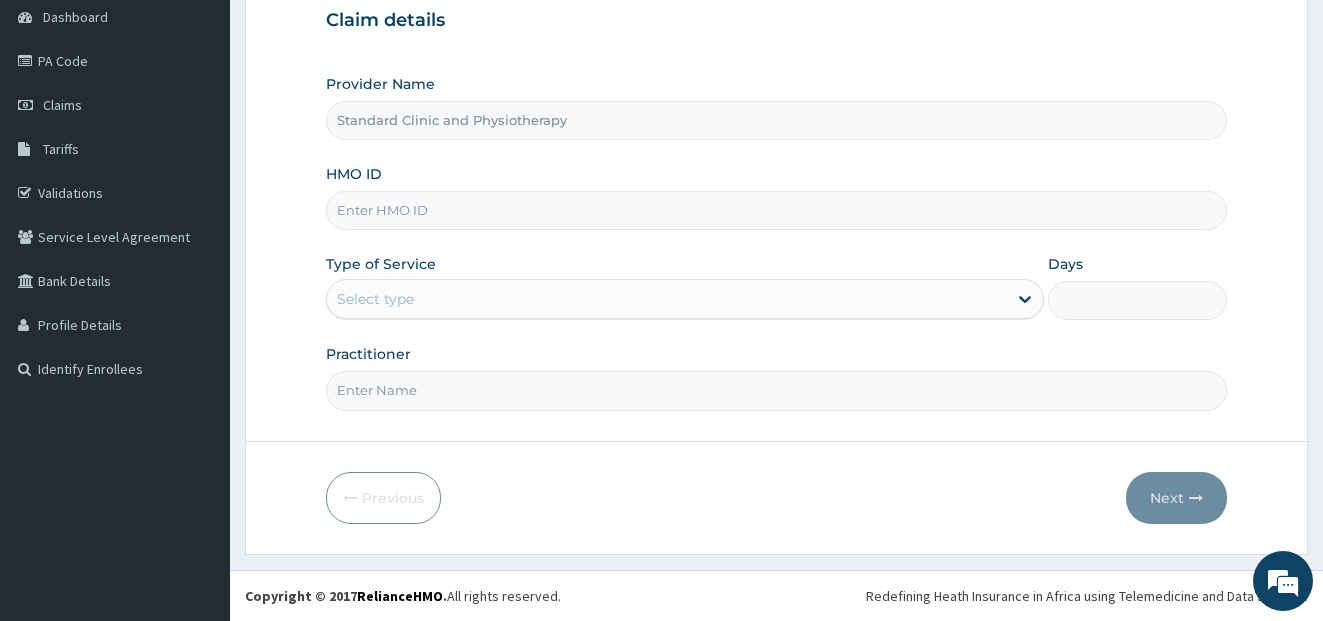 click on "HMO ID" at bounding box center [777, 210] 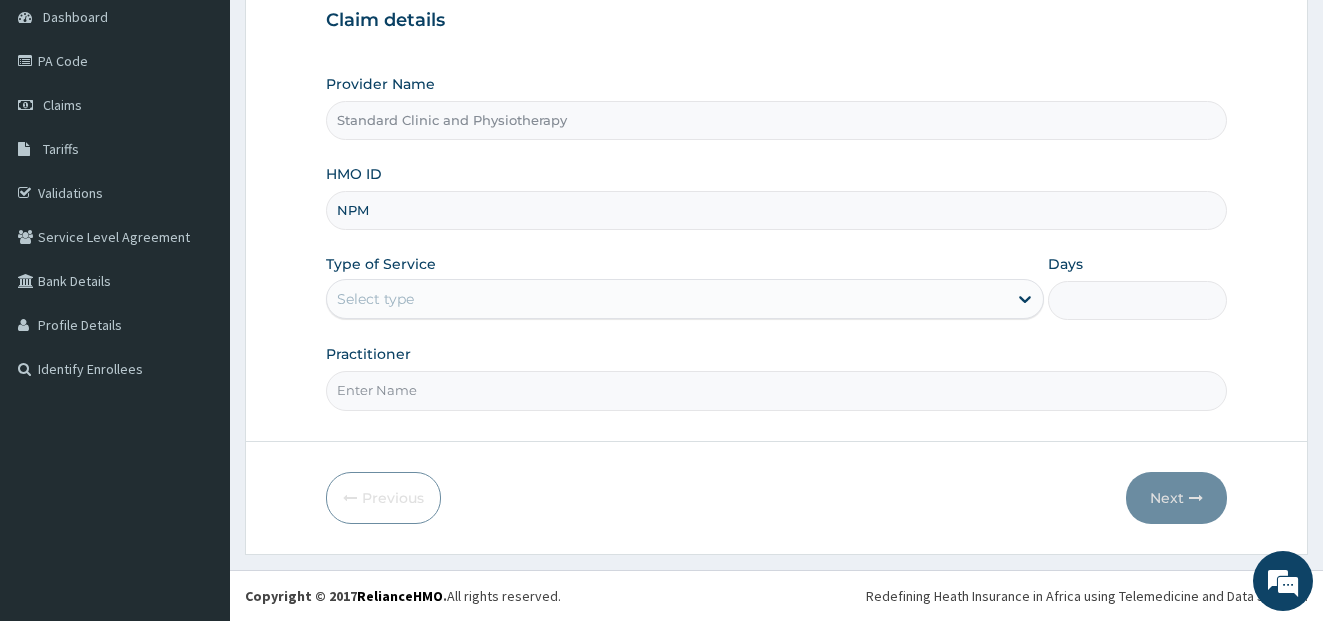 scroll, scrollTop: 0, scrollLeft: 0, axis: both 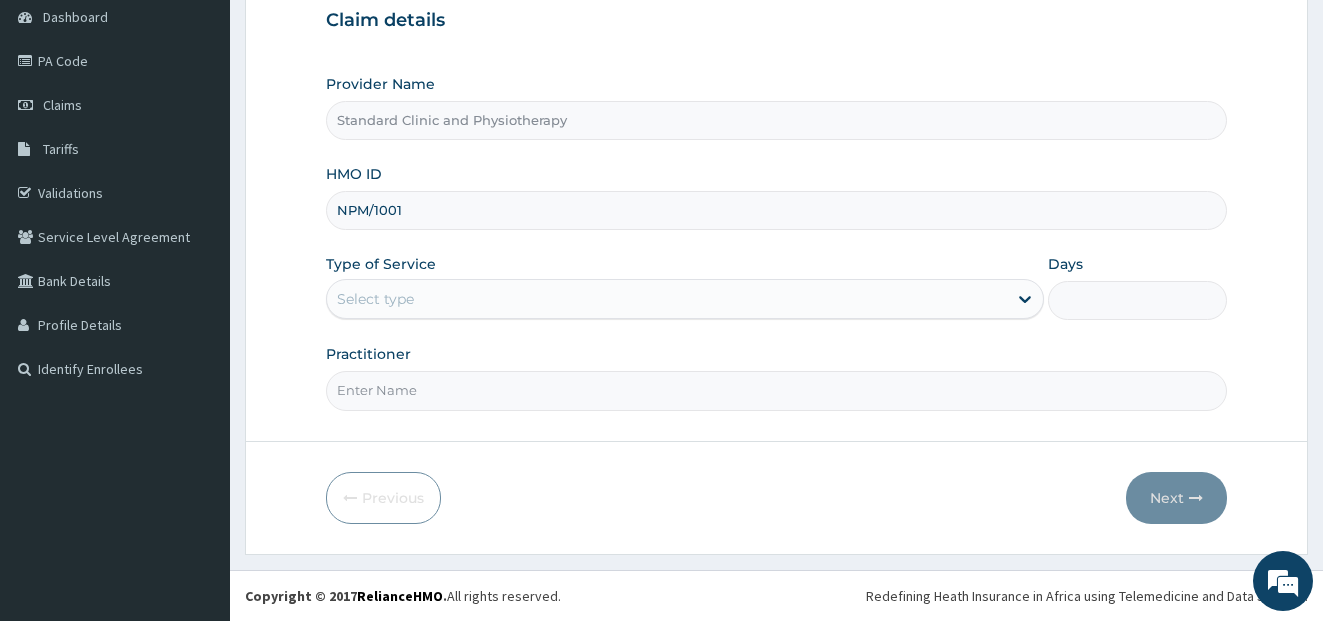 type on "npm/10010/a" 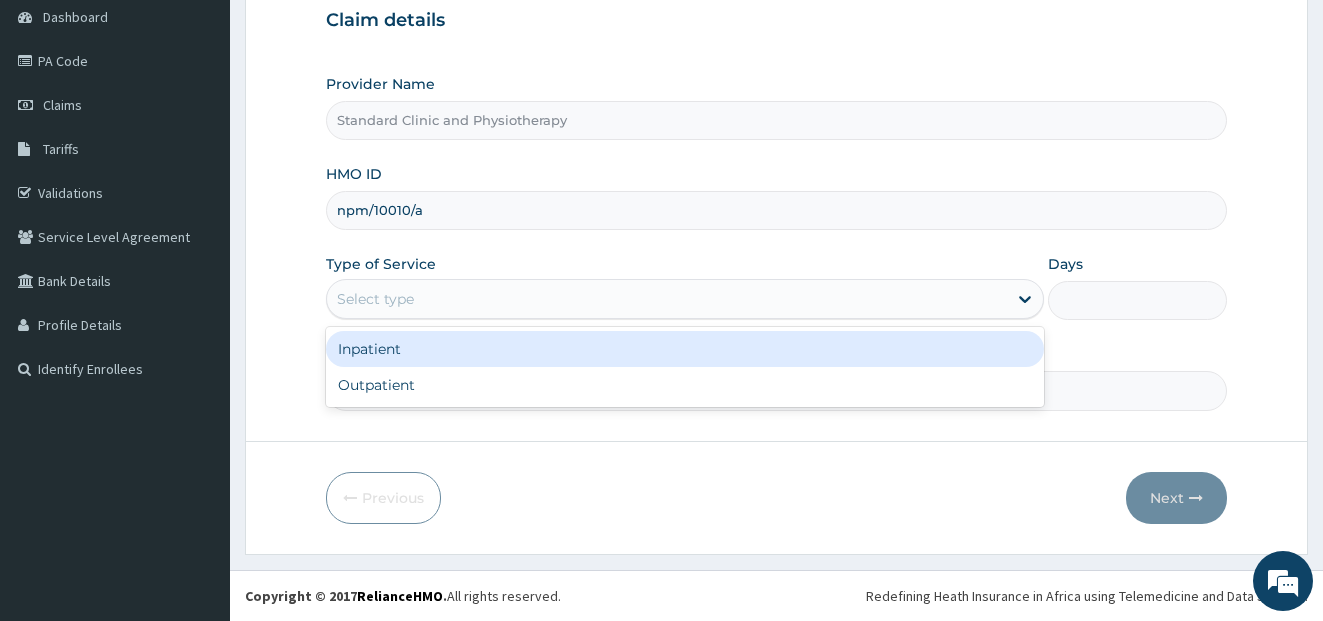 click on "Select type" at bounding box center (667, 299) 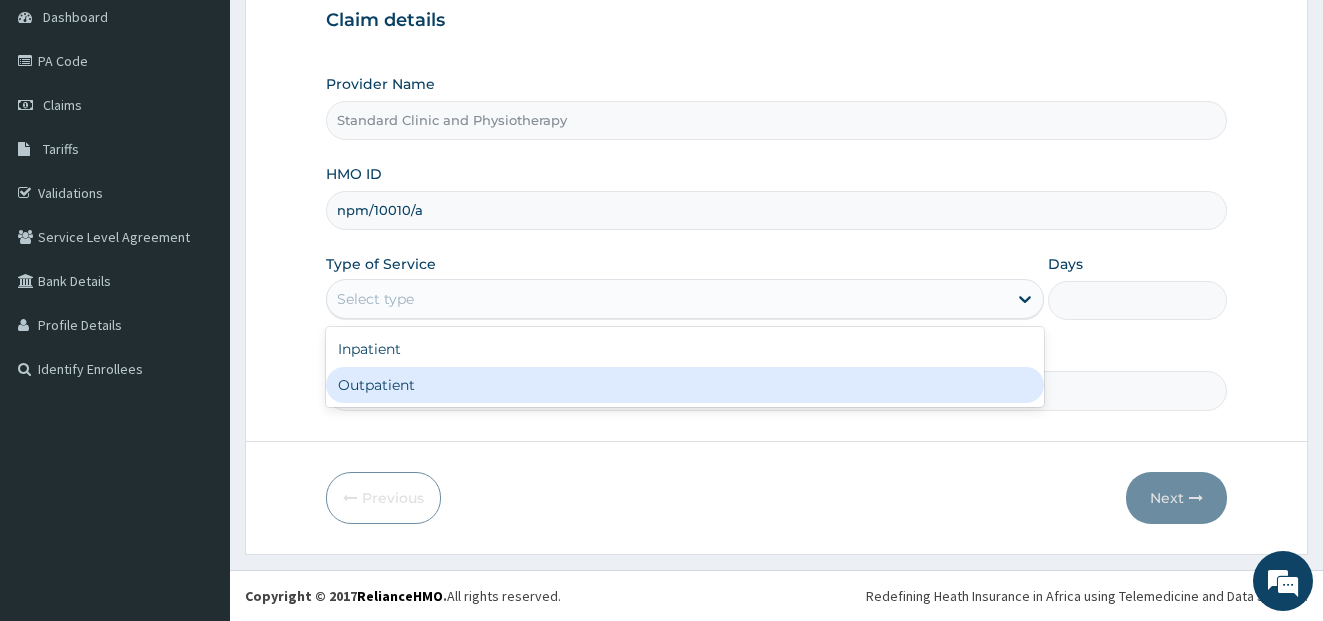 click on "Outpatient" at bounding box center (685, 385) 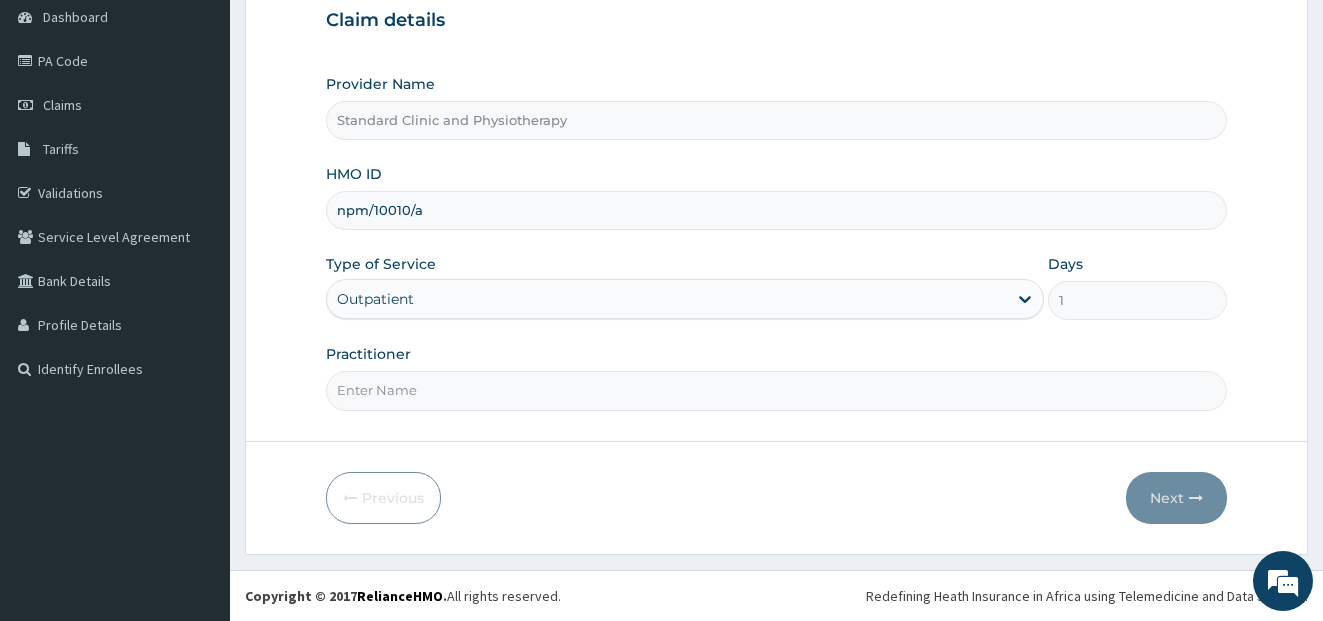 click on "Practitioner" at bounding box center [777, 390] 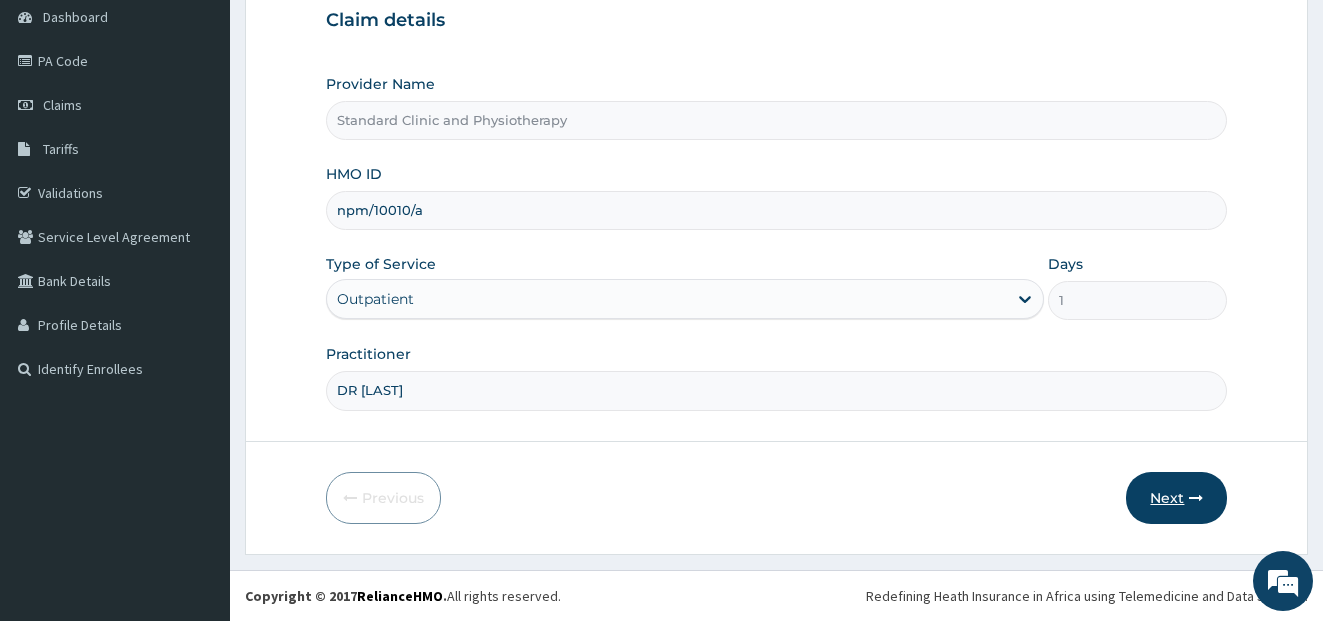 type on "DR MUSAWA" 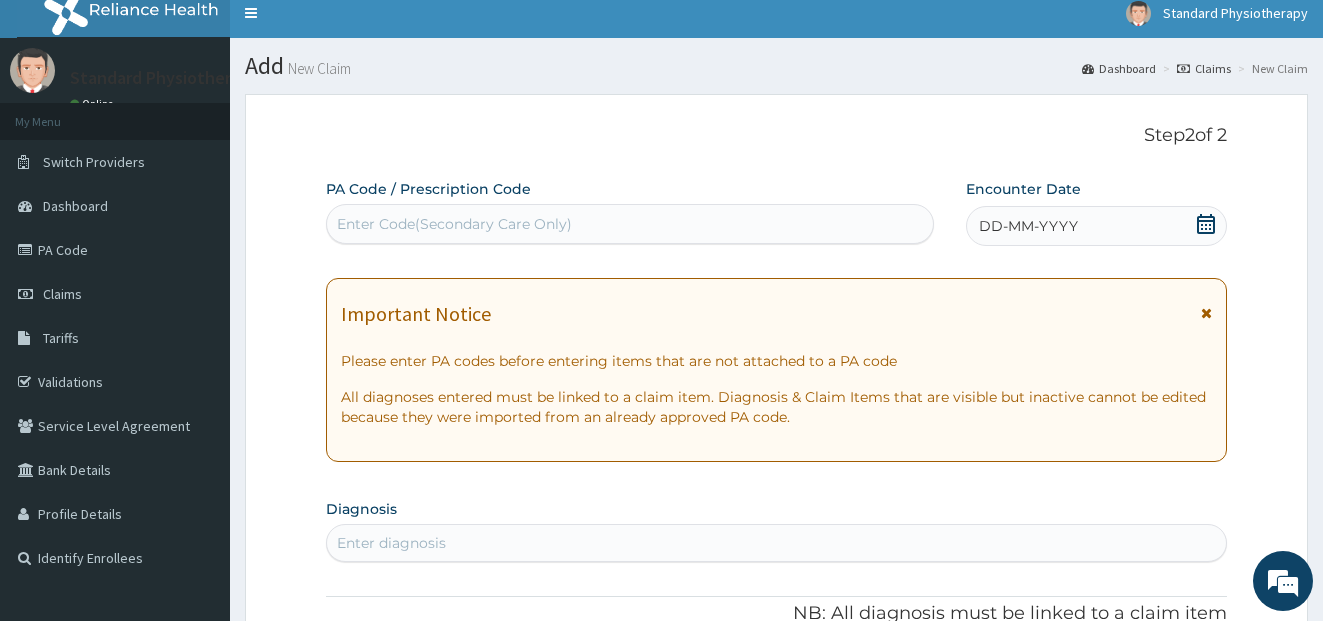 scroll, scrollTop: 1, scrollLeft: 0, axis: vertical 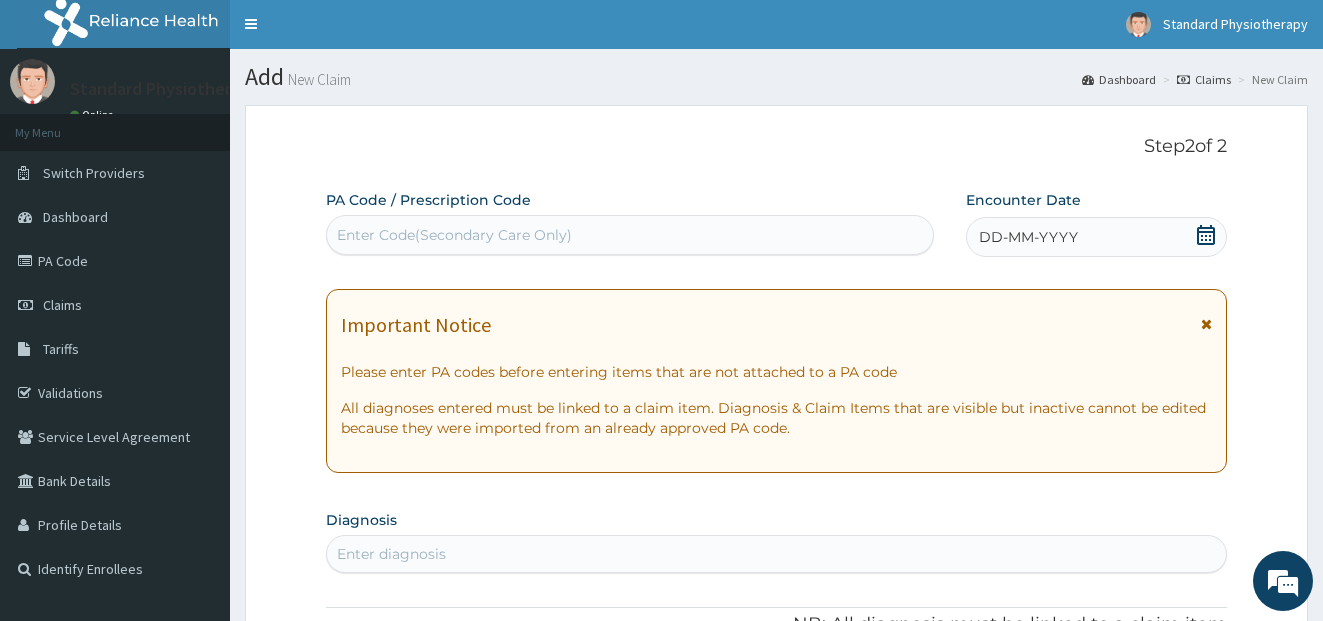 click on "Enter Code(Secondary Care Only)" at bounding box center [454, 235] 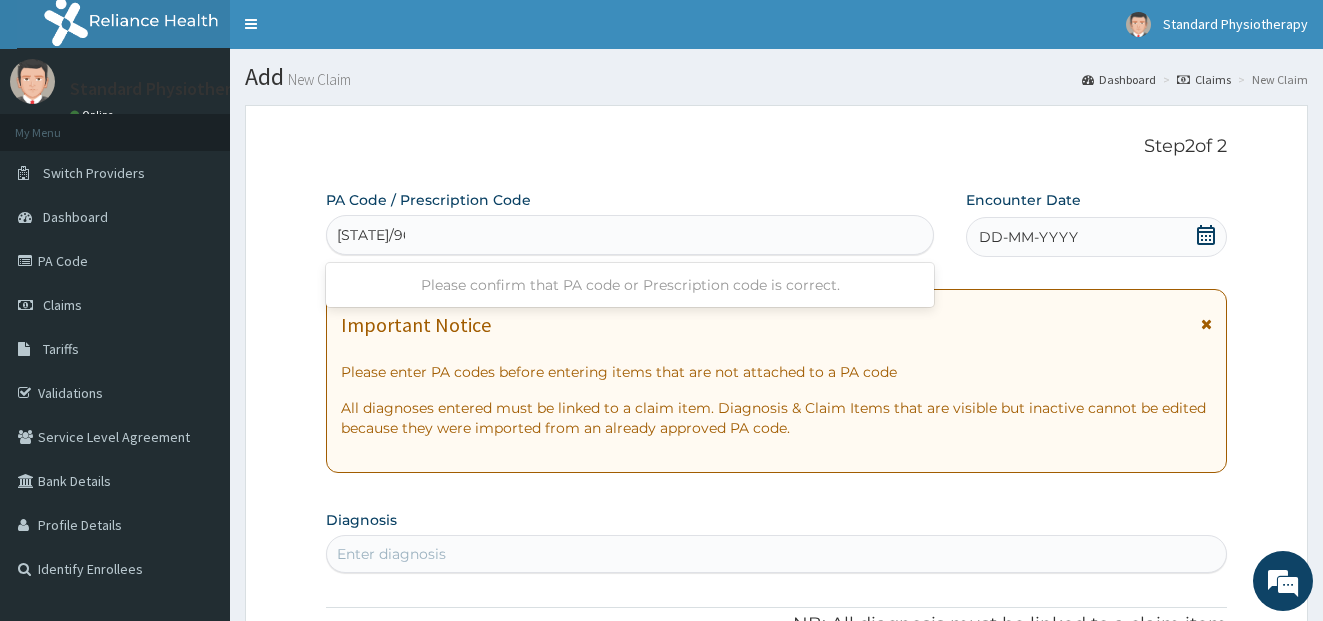 type on "PA/96F521" 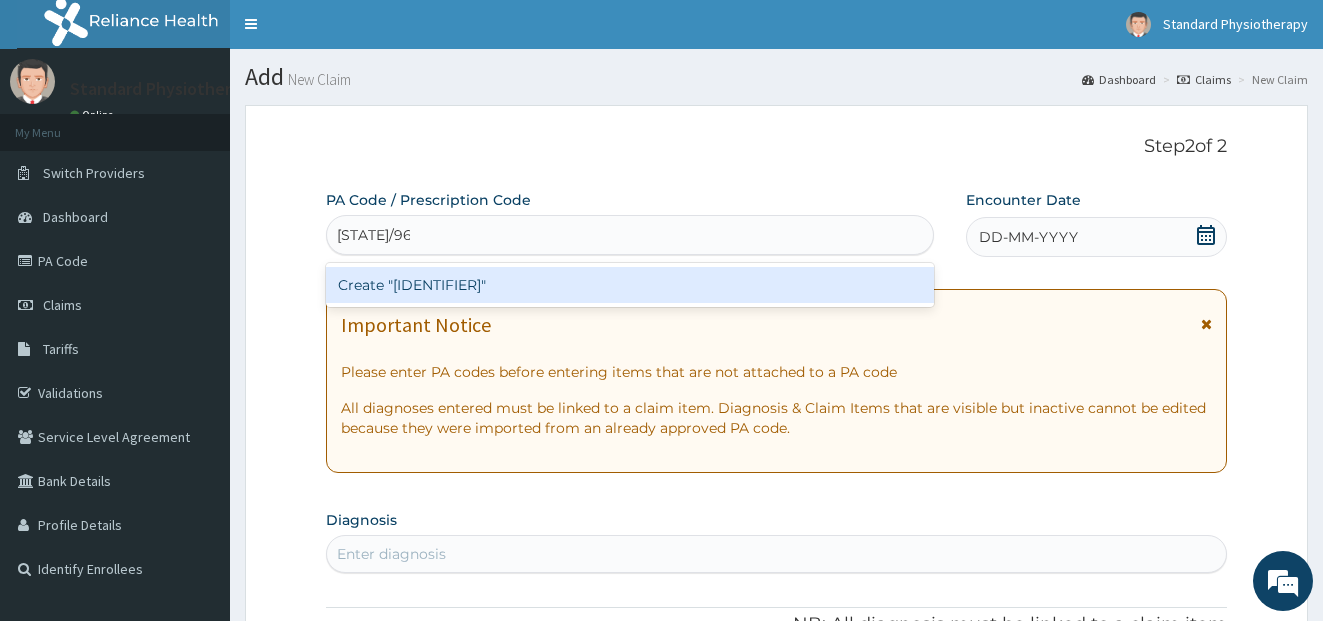 click on "Create "PA/96F521"" at bounding box center [630, 285] 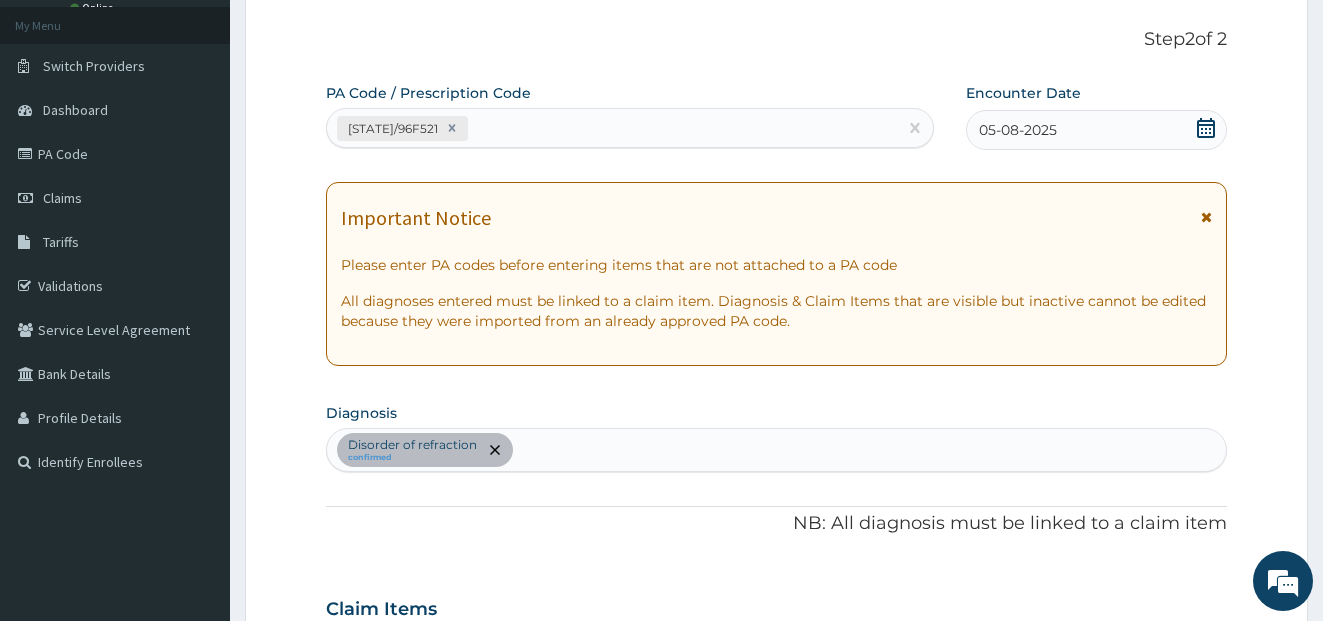 scroll, scrollTop: 22, scrollLeft: 0, axis: vertical 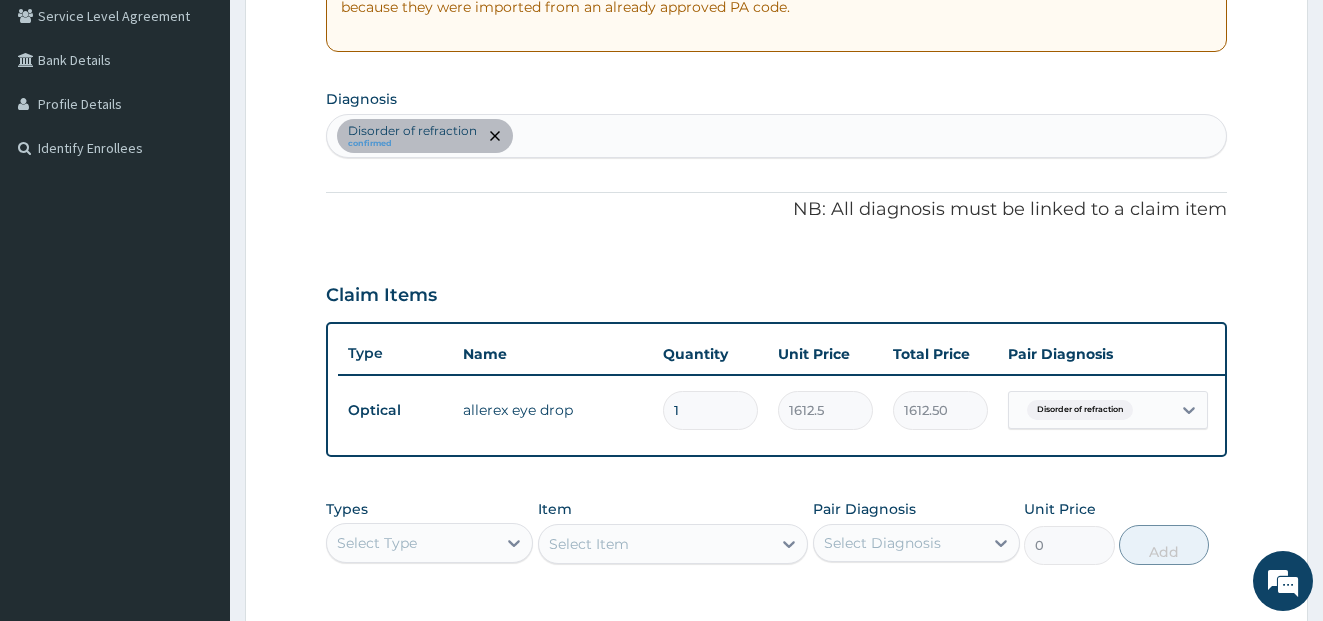 type on "0" 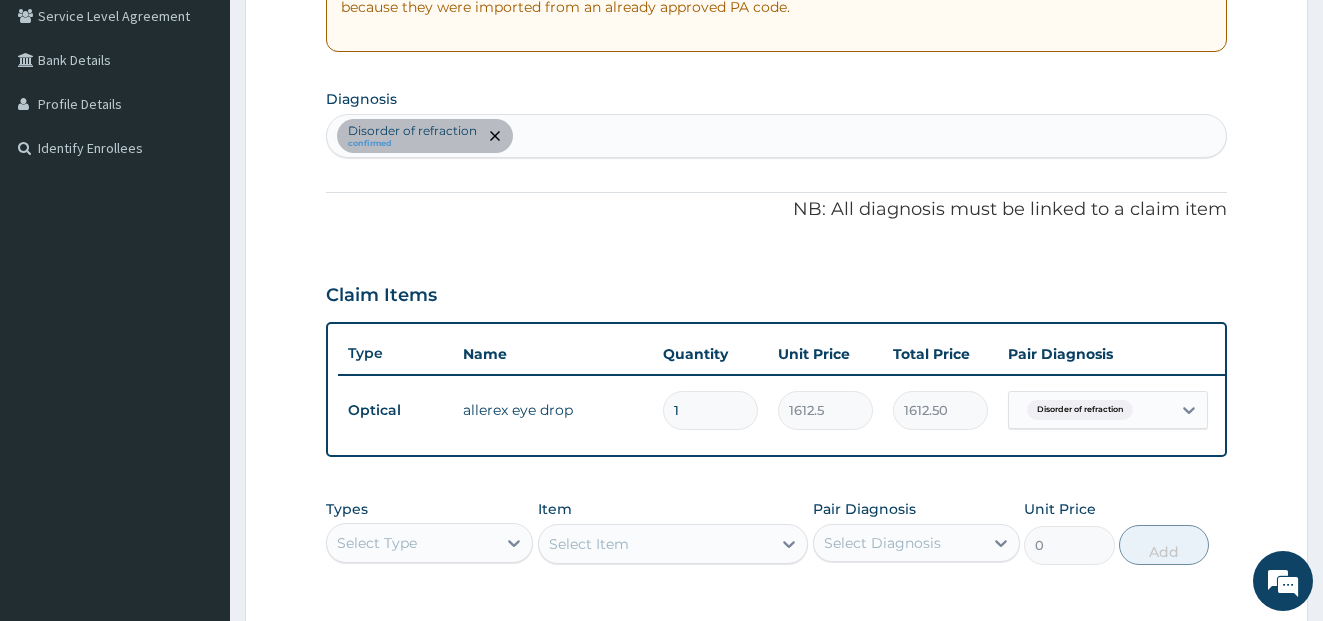 type on "0.00" 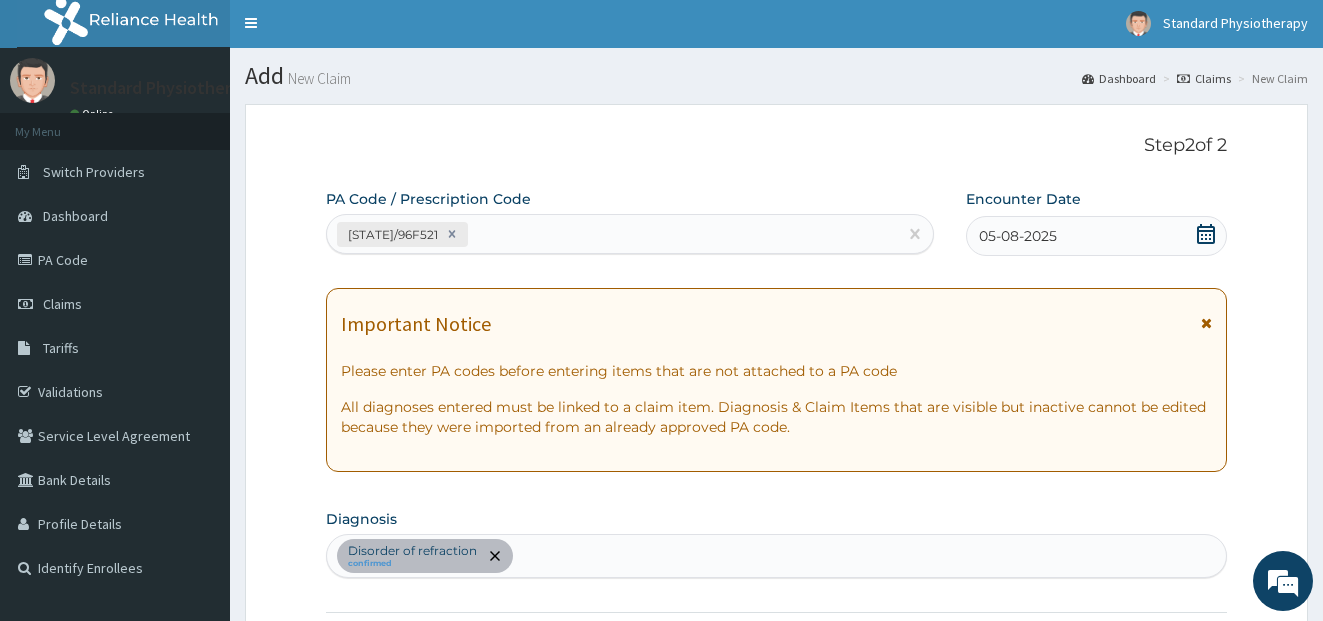 scroll, scrollTop: 0, scrollLeft: 0, axis: both 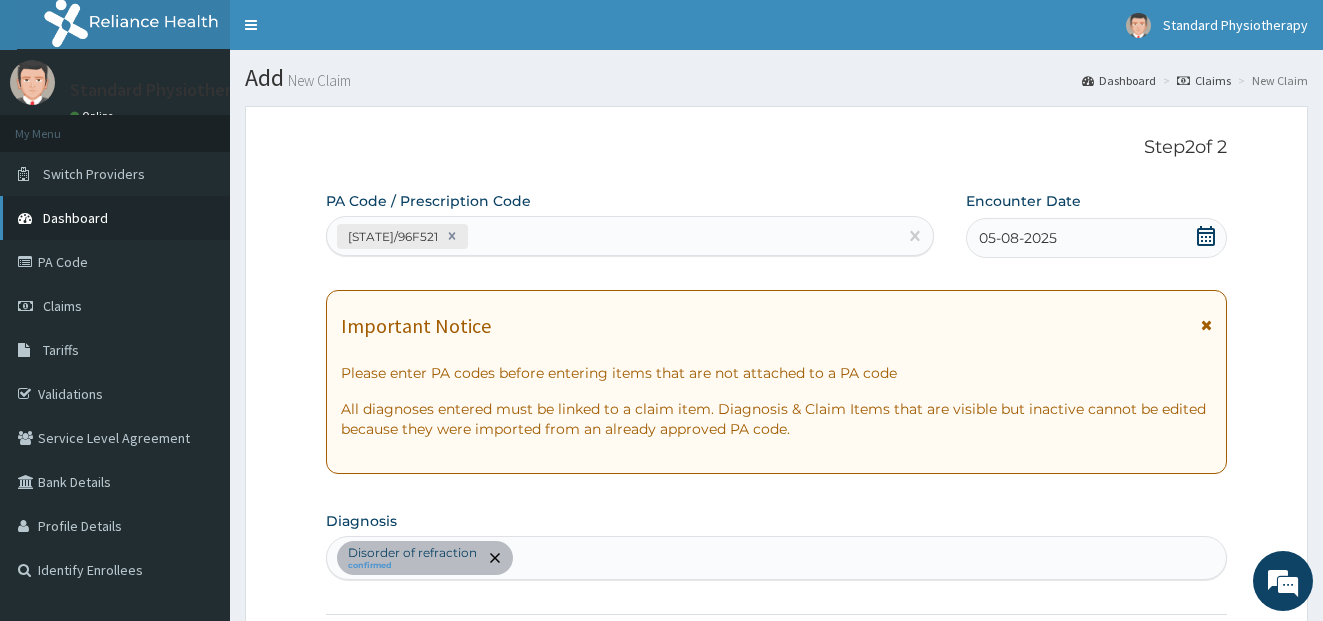 type on "0" 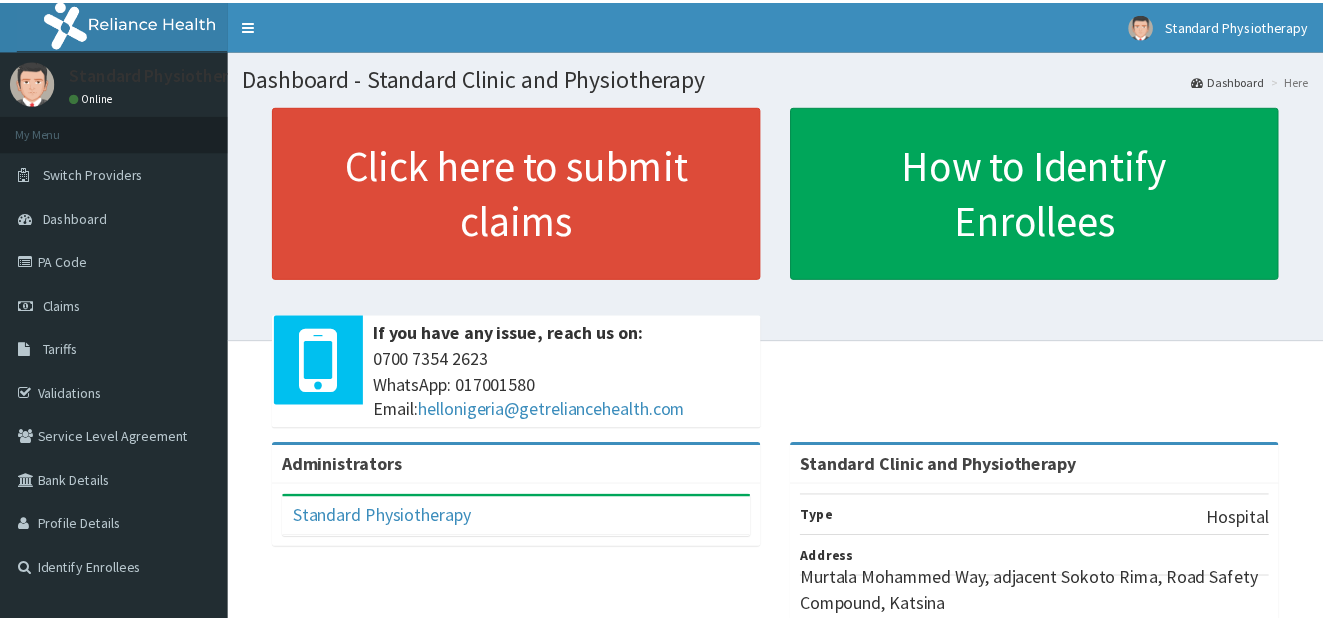 scroll, scrollTop: 0, scrollLeft: 0, axis: both 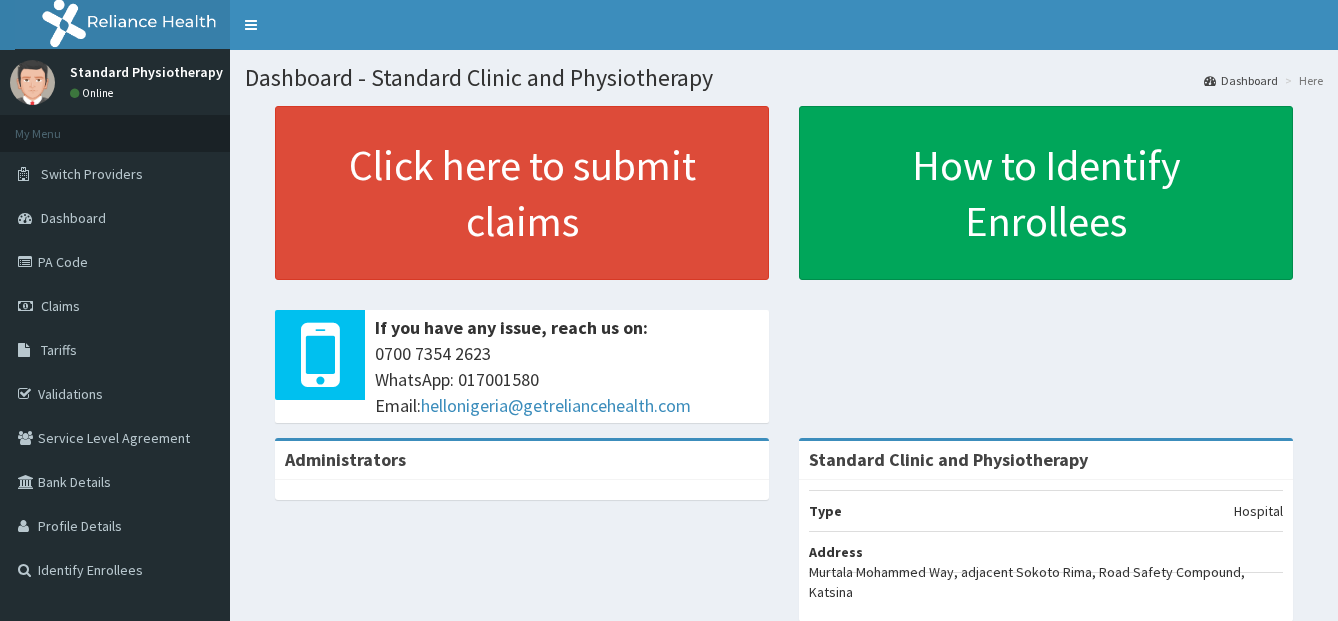 click on "PA Code" at bounding box center [115, 262] 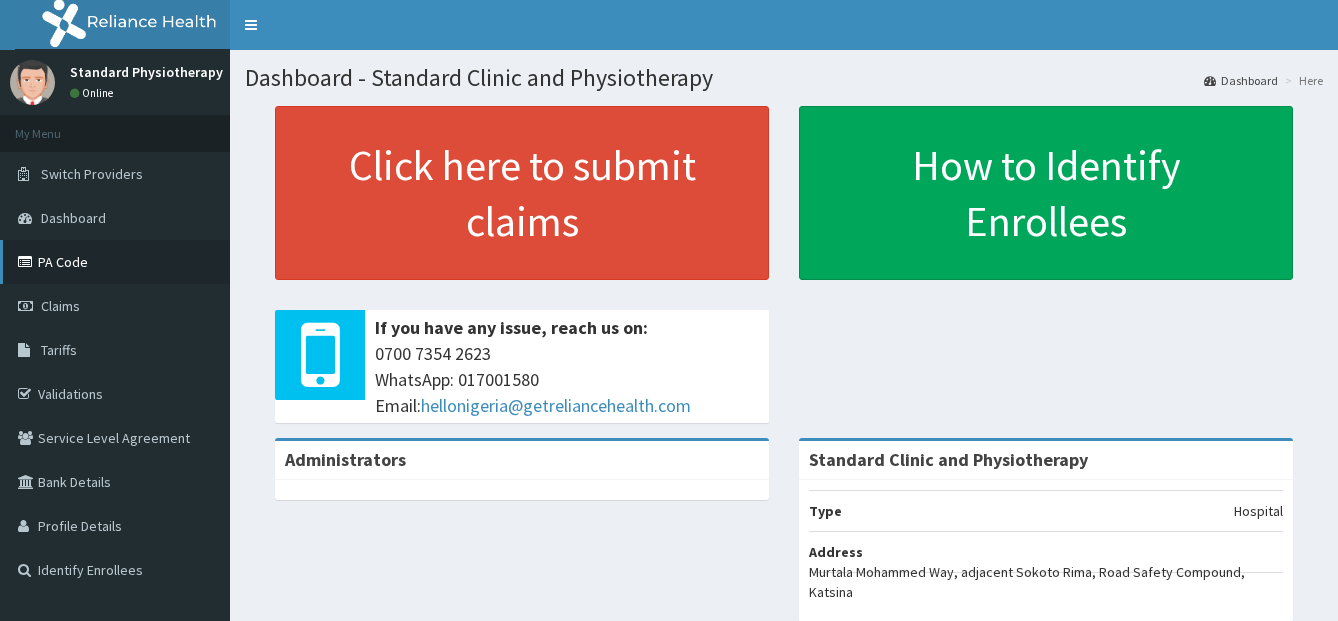 scroll, scrollTop: 0, scrollLeft: 0, axis: both 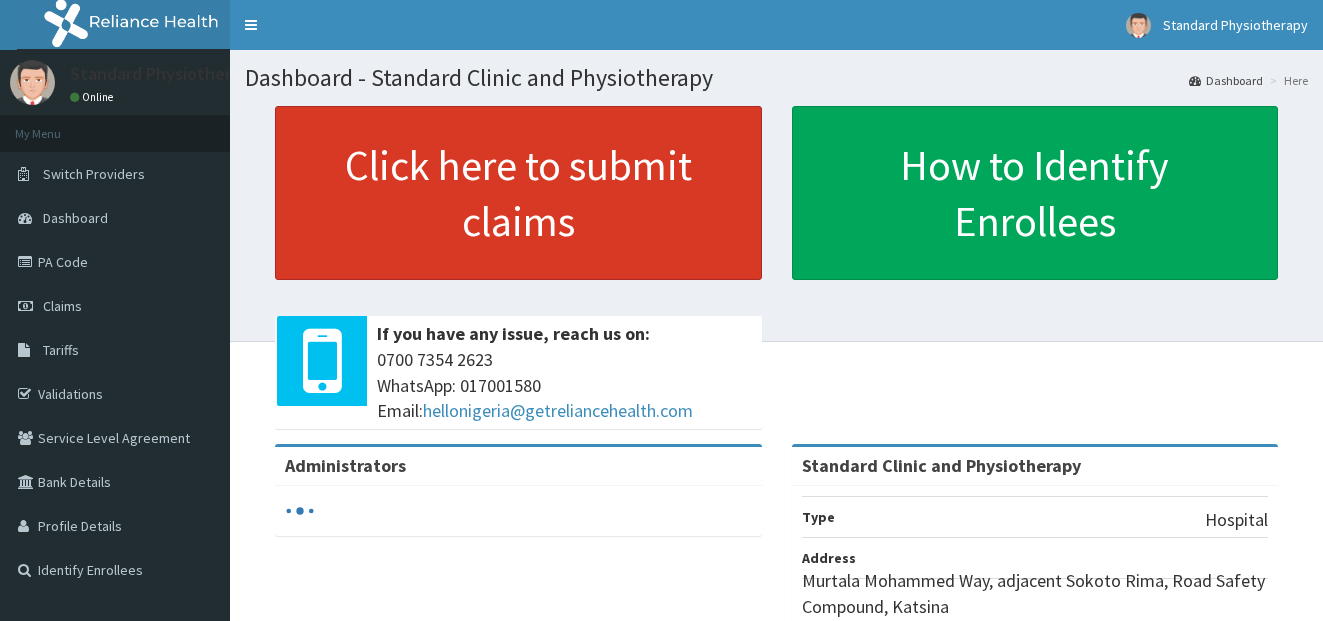 click on "Click here to submit claims" at bounding box center (518, 193) 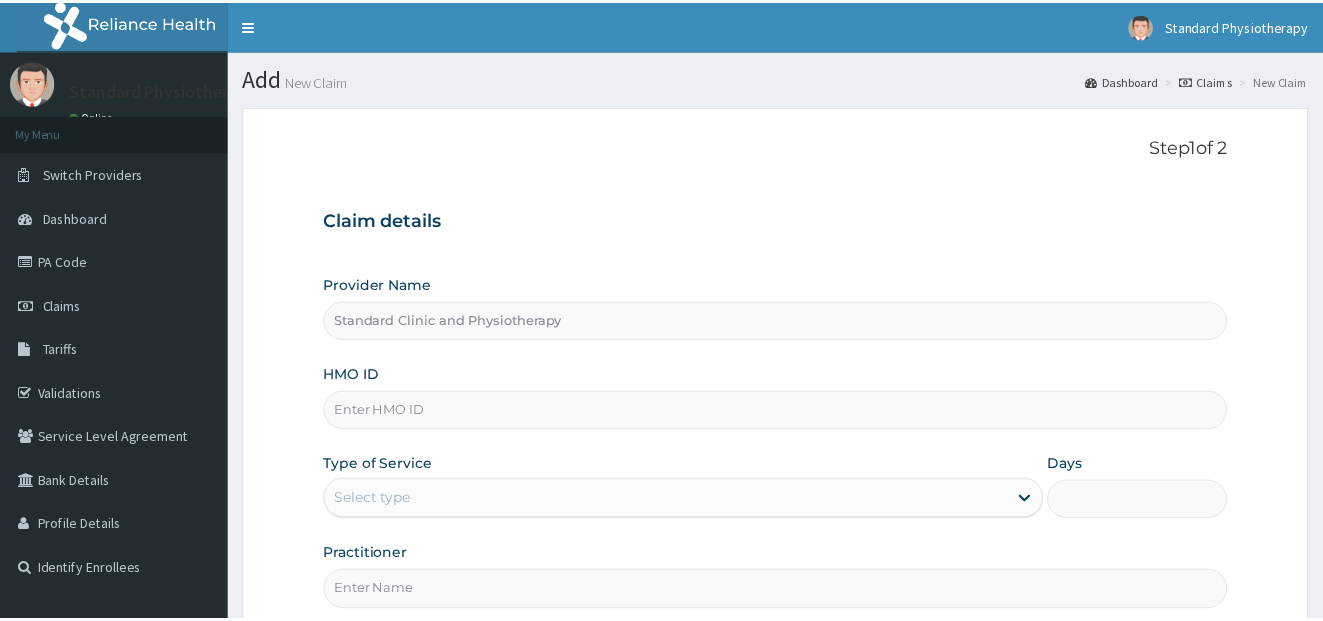 scroll, scrollTop: 0, scrollLeft: 0, axis: both 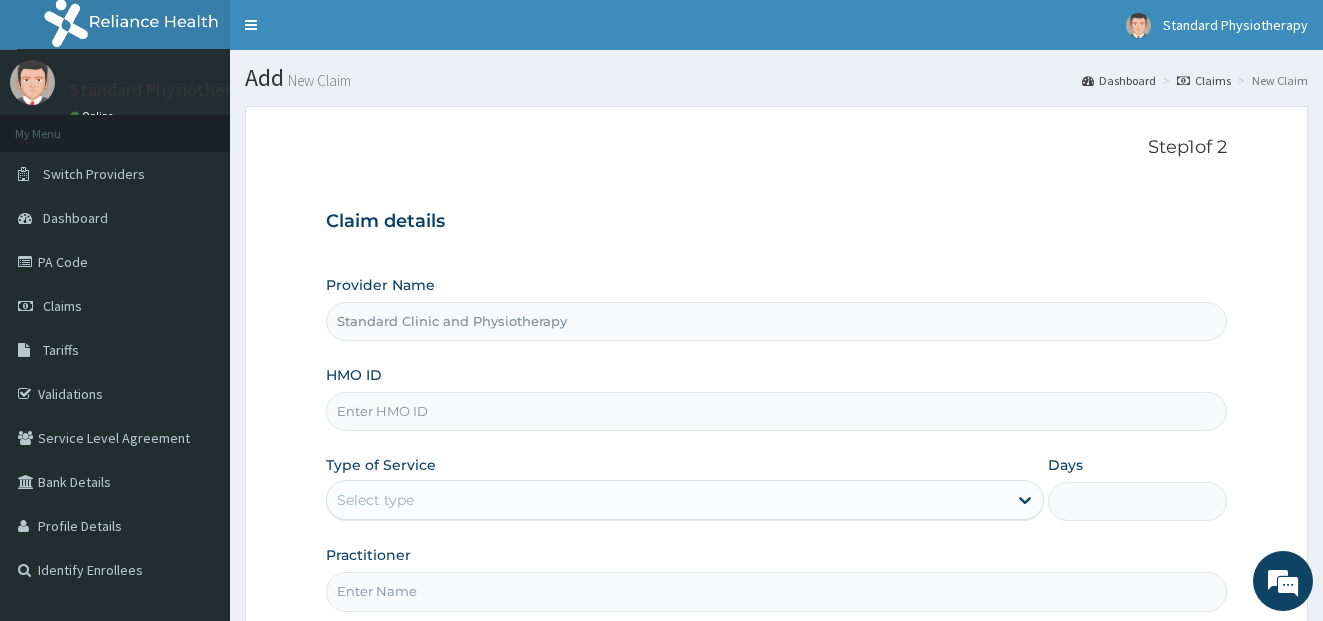 click on "HMO ID" at bounding box center [777, 411] 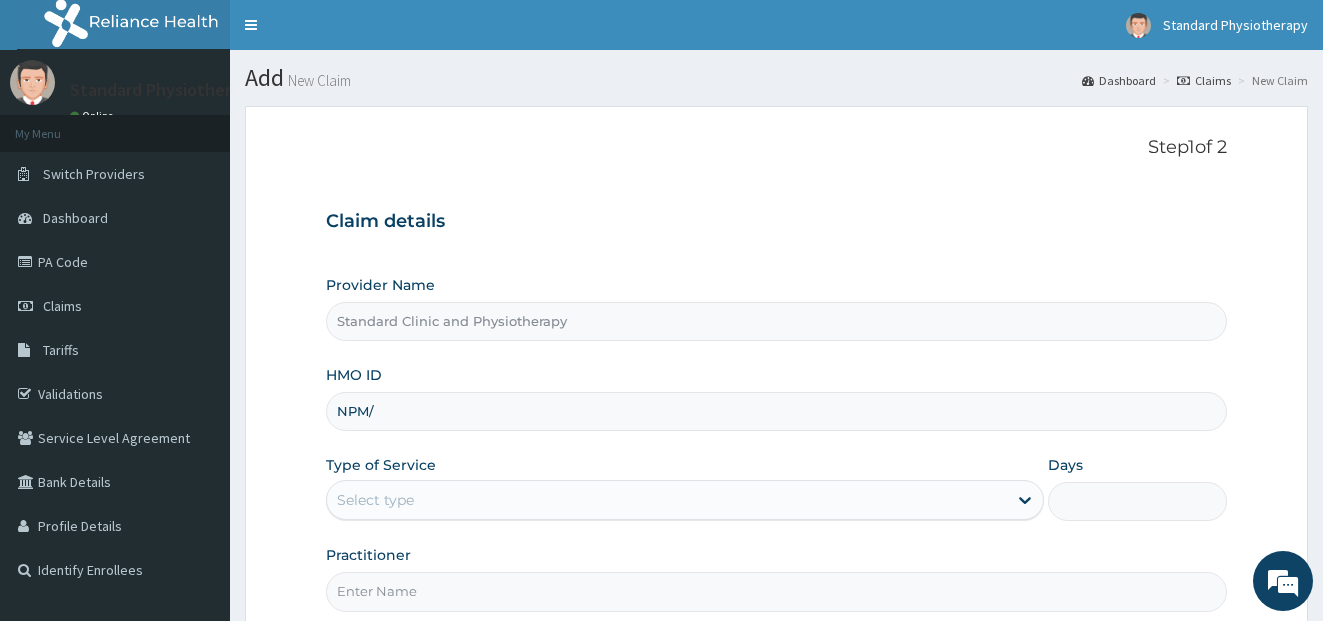 scroll, scrollTop: 0, scrollLeft: 0, axis: both 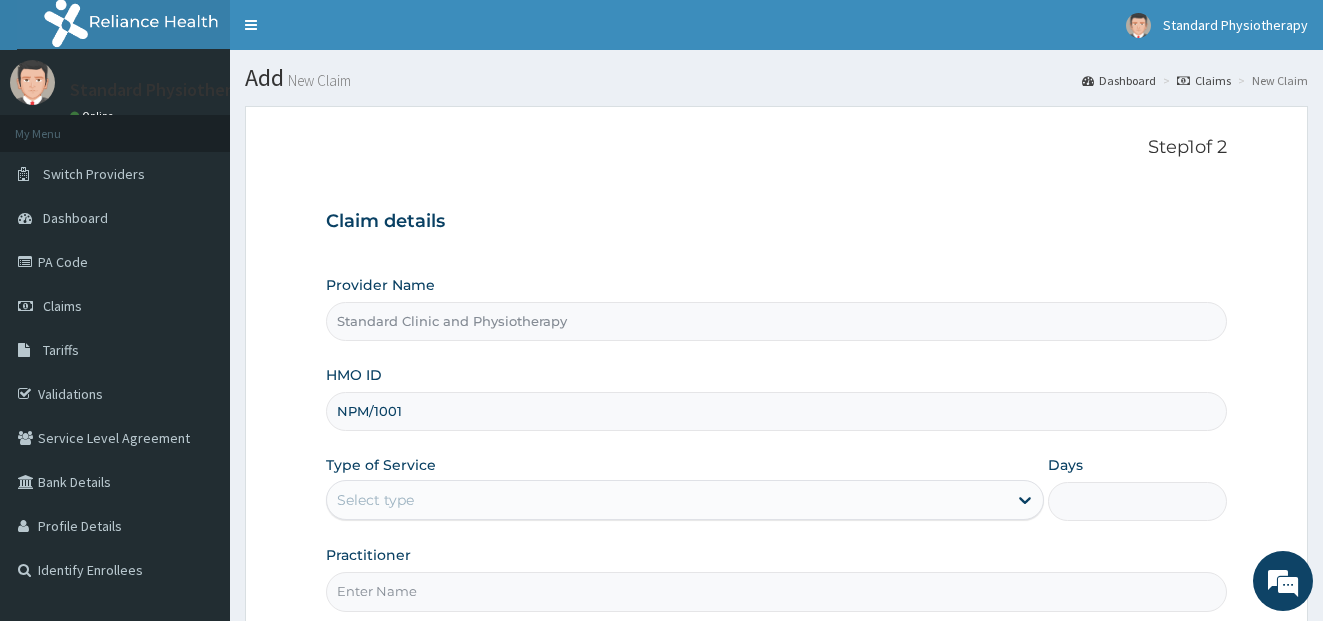 type on "npm/10010/a" 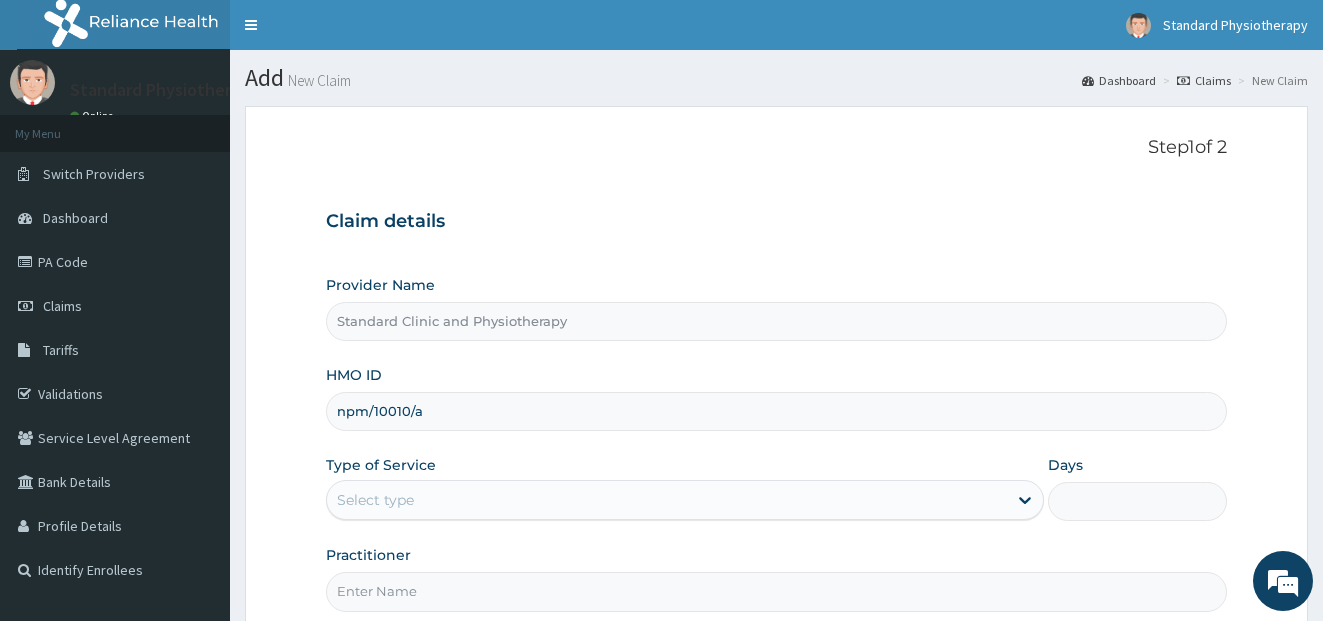 scroll, scrollTop: 100, scrollLeft: 0, axis: vertical 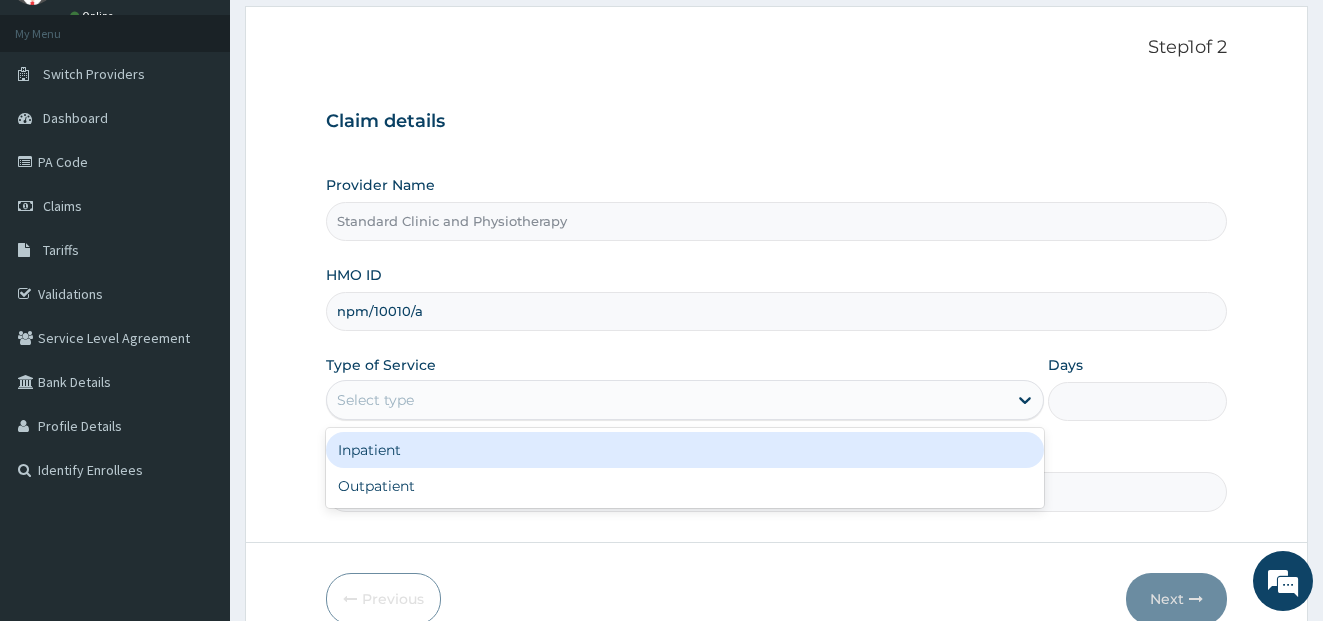 click on "Select type" at bounding box center [667, 400] 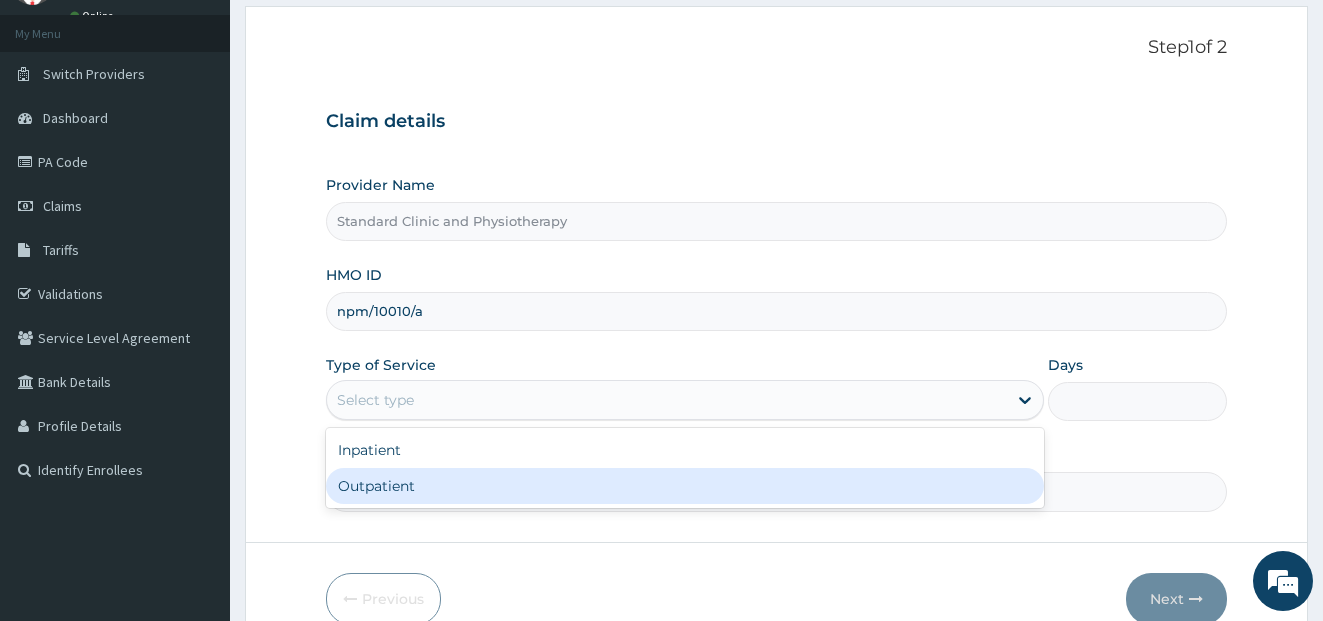 click on "Outpatient" at bounding box center [685, 486] 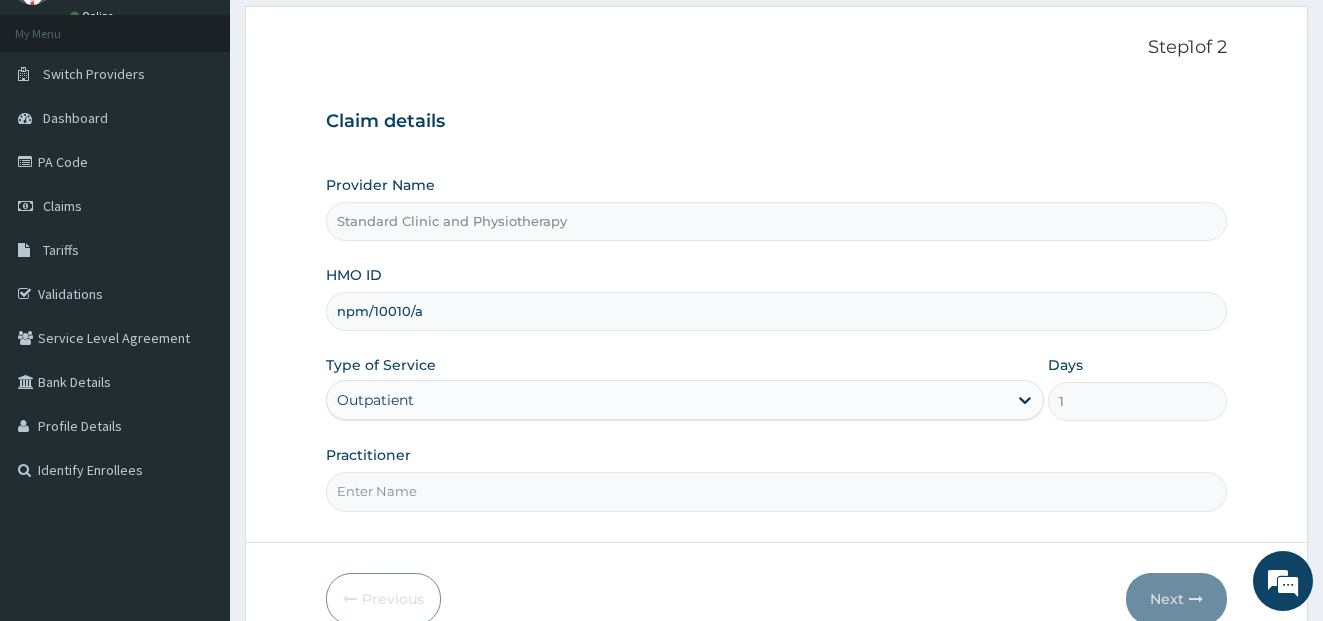 click on "Practitioner" at bounding box center (777, 491) 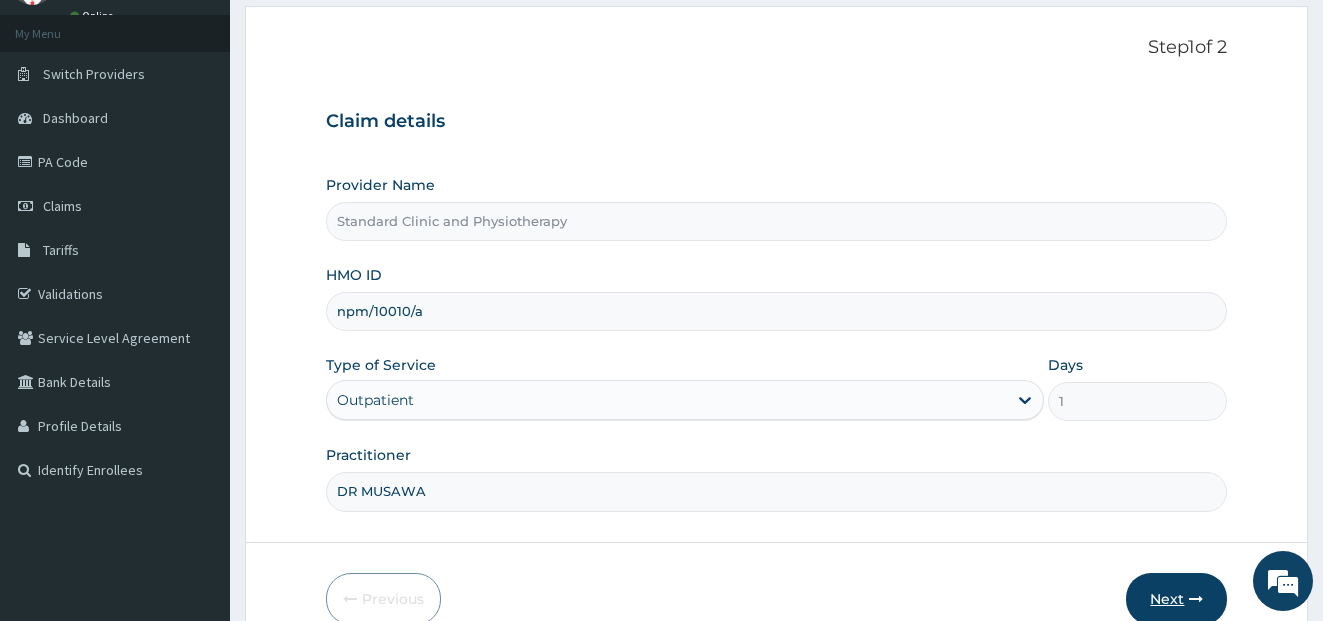 type on "DR MUSAWA" 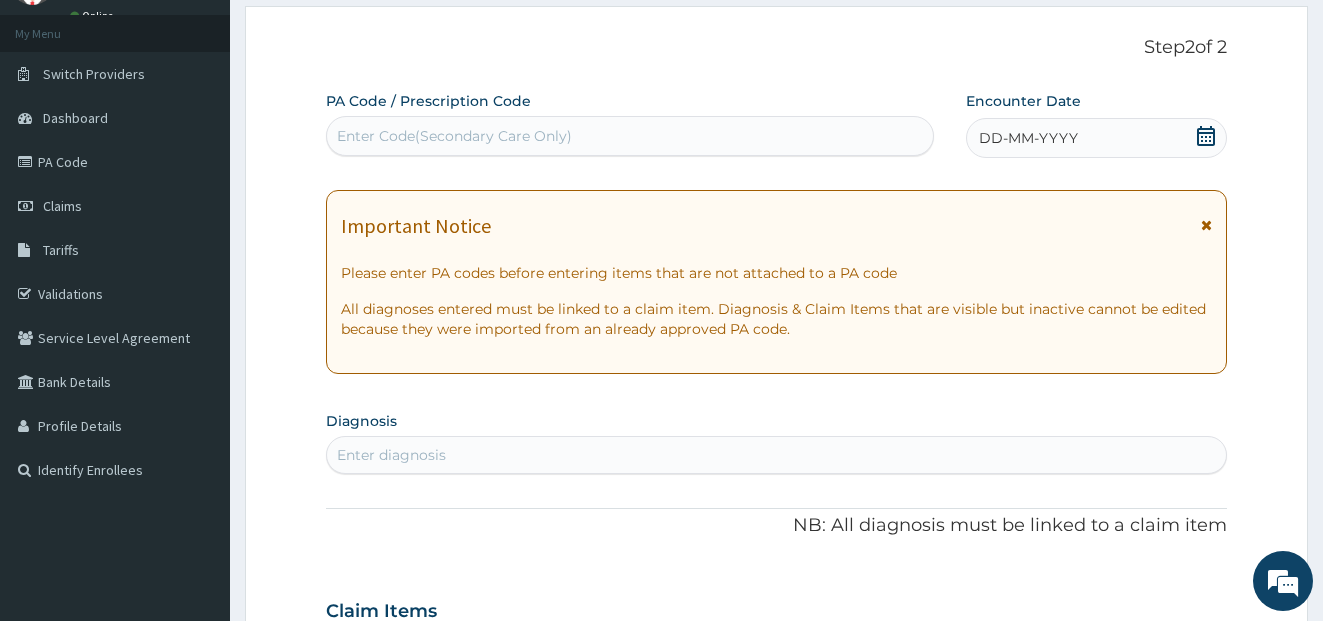 click on "Enter Code(Secondary Care Only)" at bounding box center [454, 136] 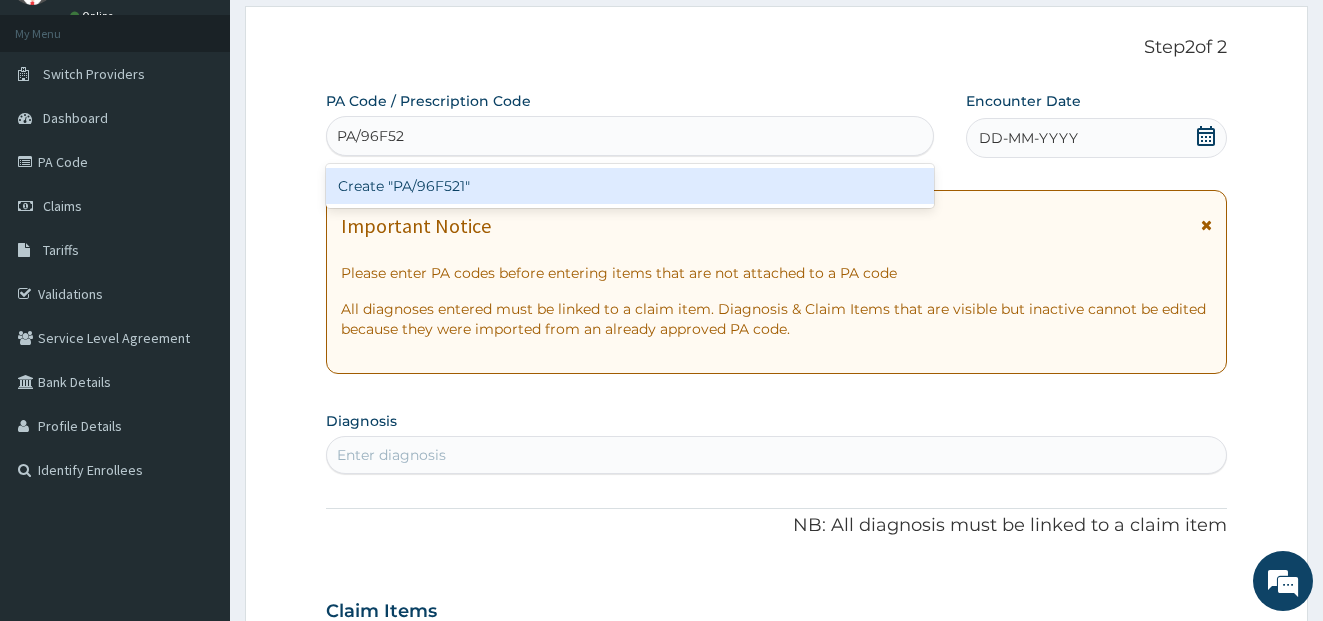 type on "PA/96F521" 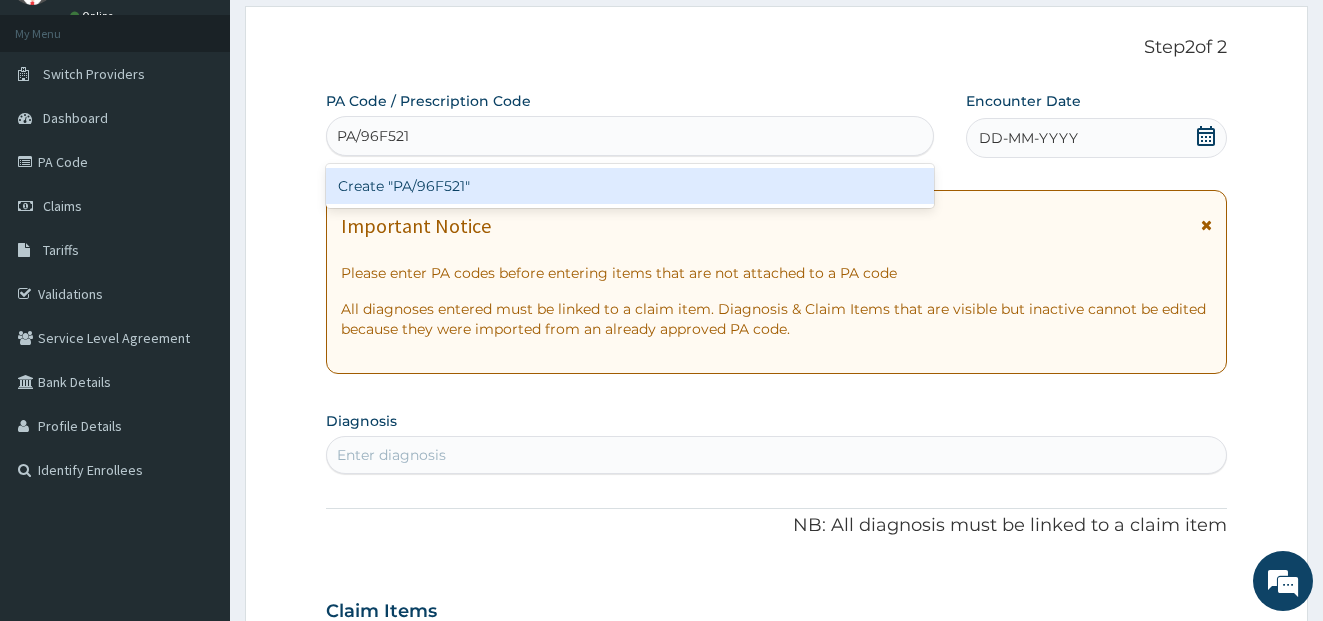 click on "Create "PA/96F521"" at bounding box center (630, 186) 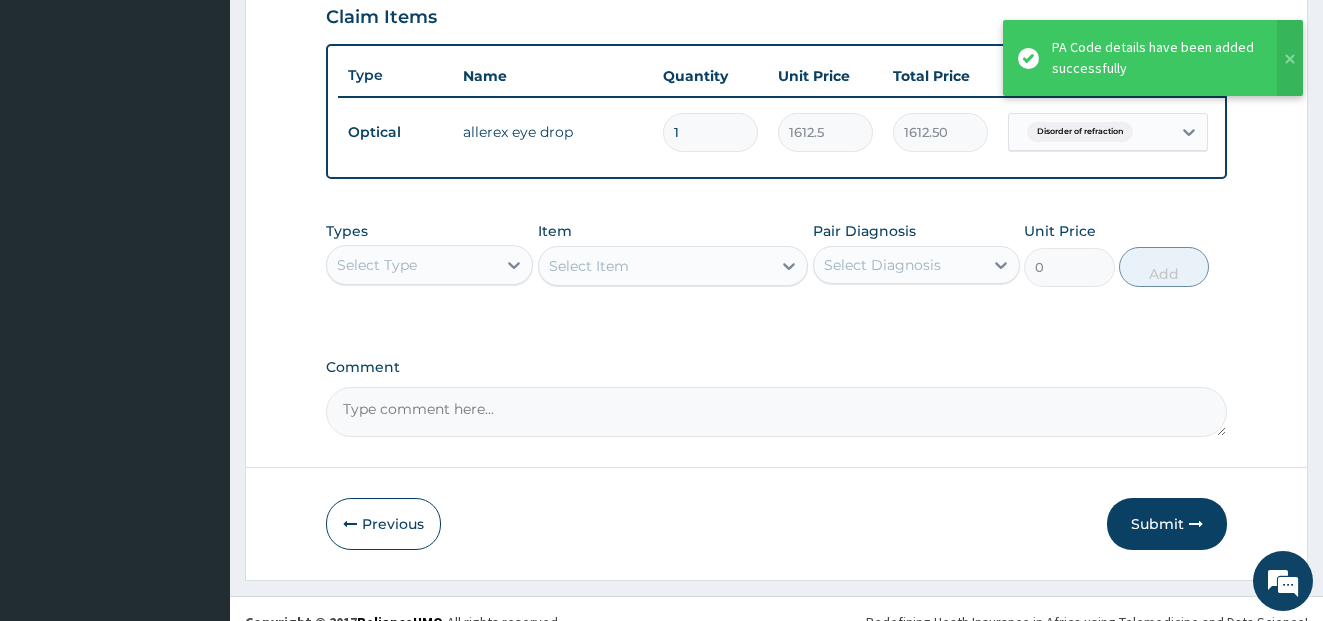 scroll, scrollTop: 722, scrollLeft: 0, axis: vertical 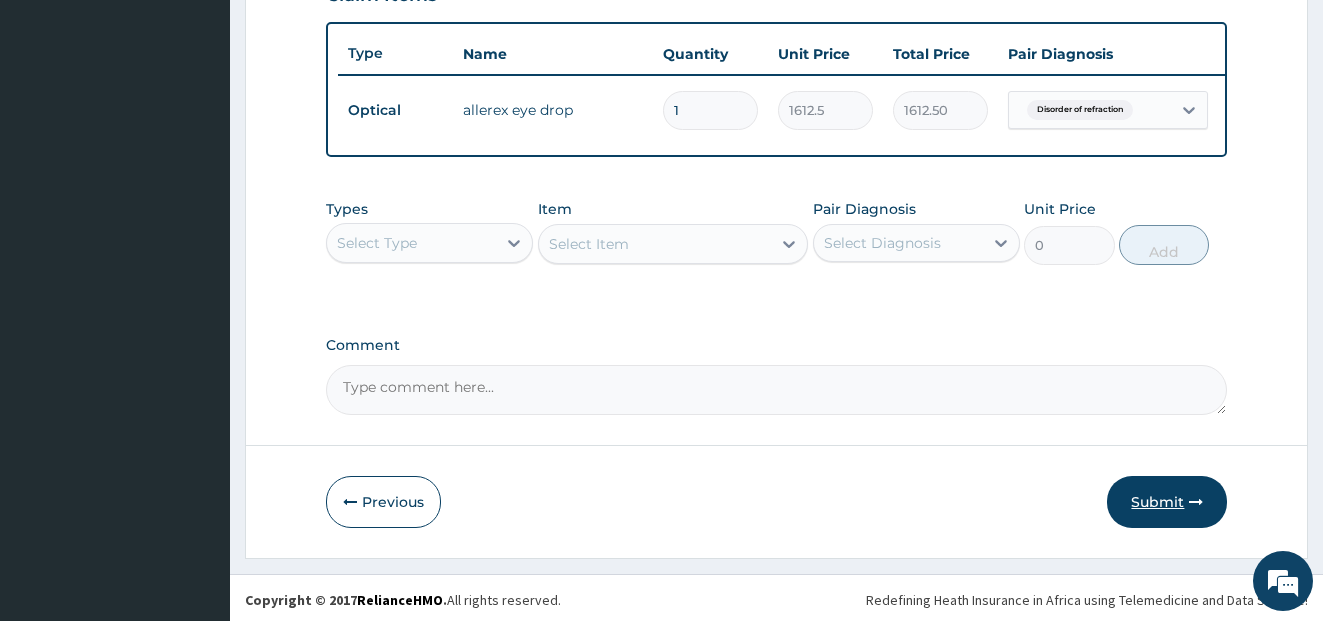 click on "Submit" at bounding box center (1167, 502) 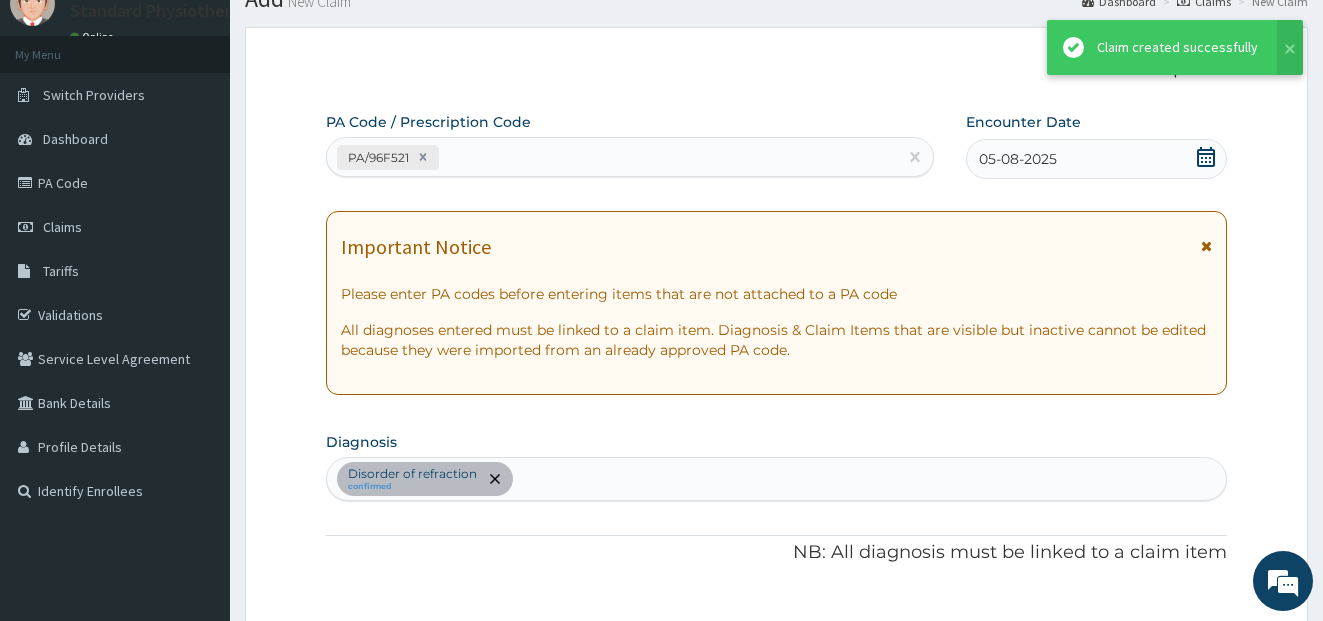 scroll, scrollTop: 722, scrollLeft: 0, axis: vertical 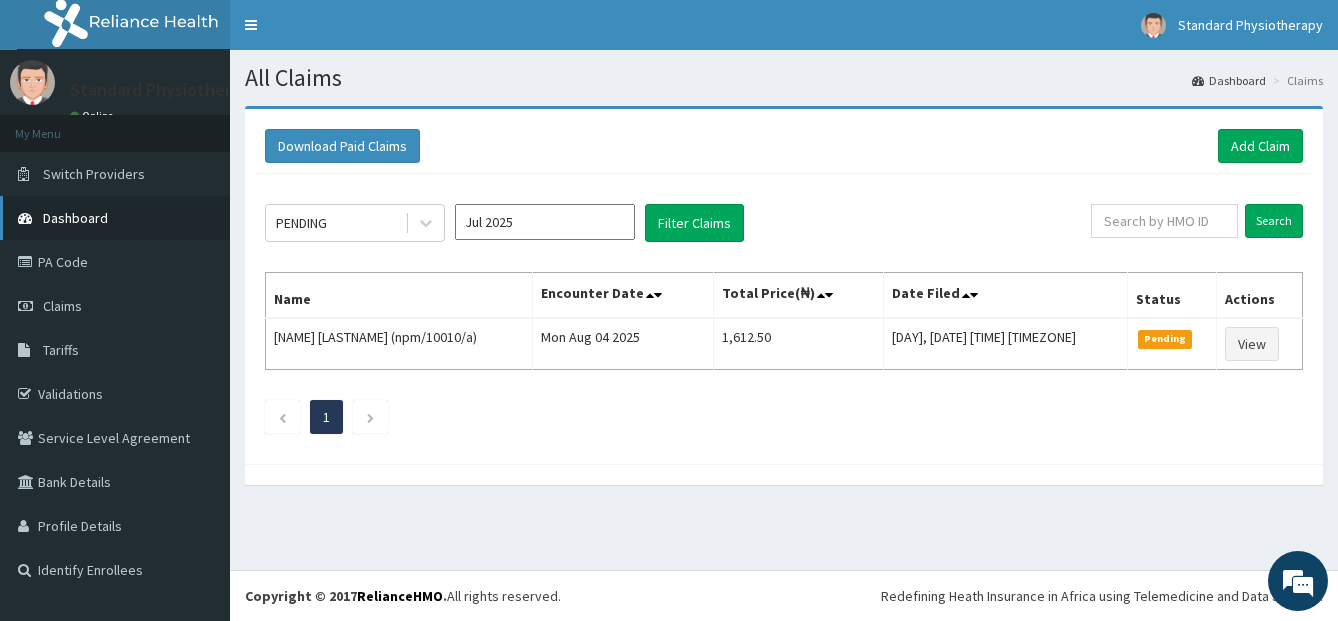 click on "Dashboard" at bounding box center [75, 218] 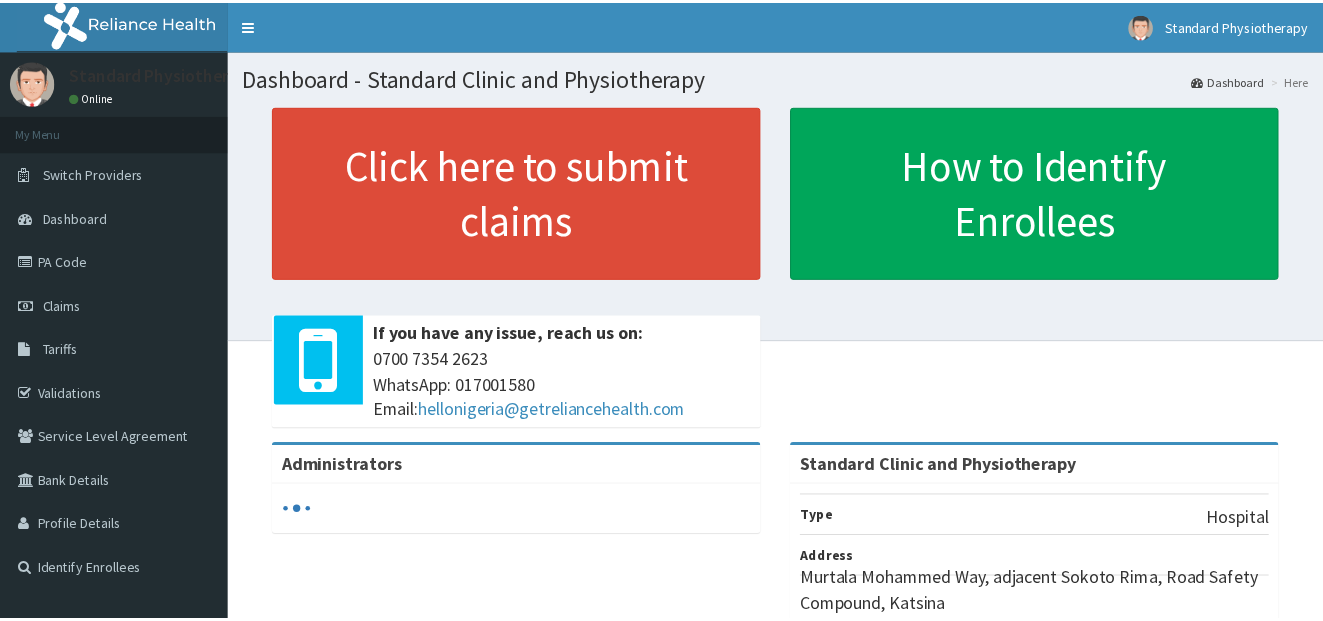scroll, scrollTop: 0, scrollLeft: 0, axis: both 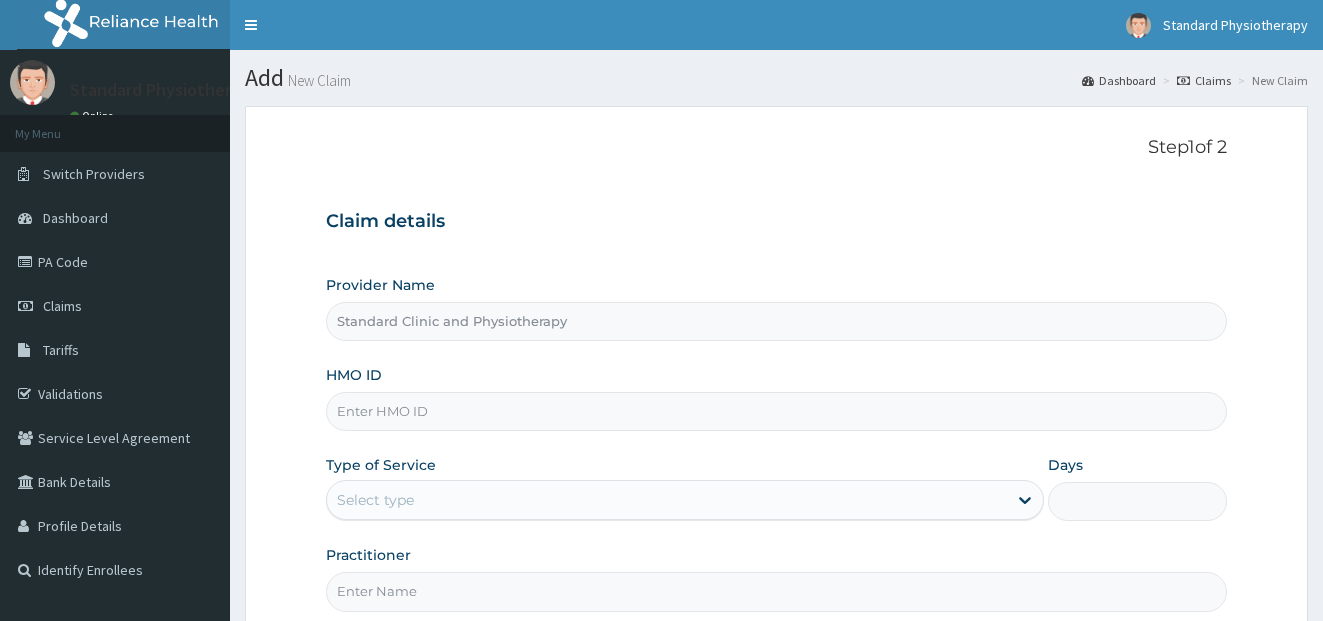 click on "HMO ID" at bounding box center [777, 411] 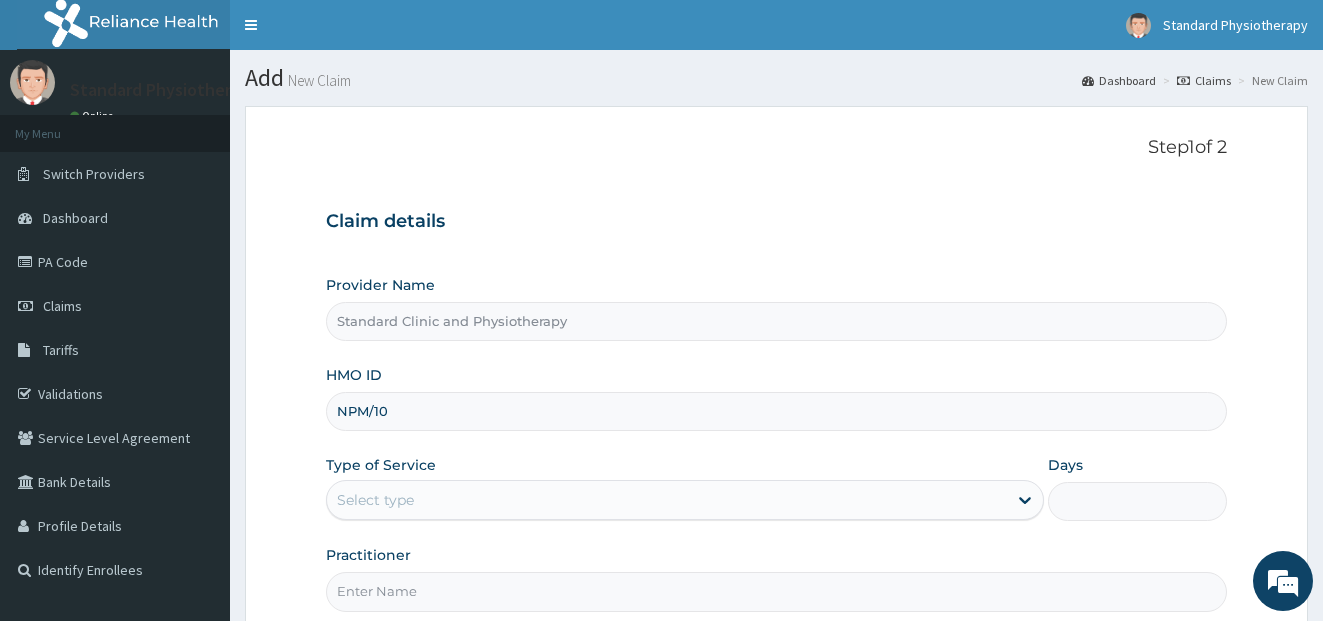 scroll, scrollTop: 0, scrollLeft: 0, axis: both 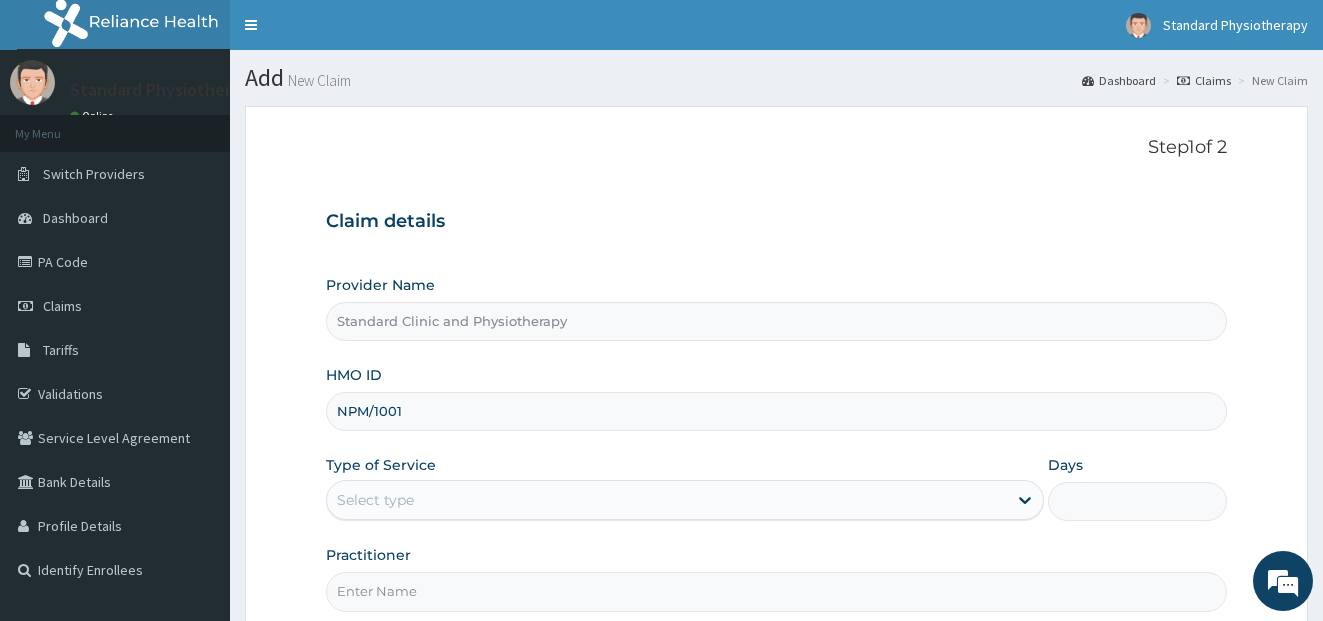 type on "npm/10010/a" 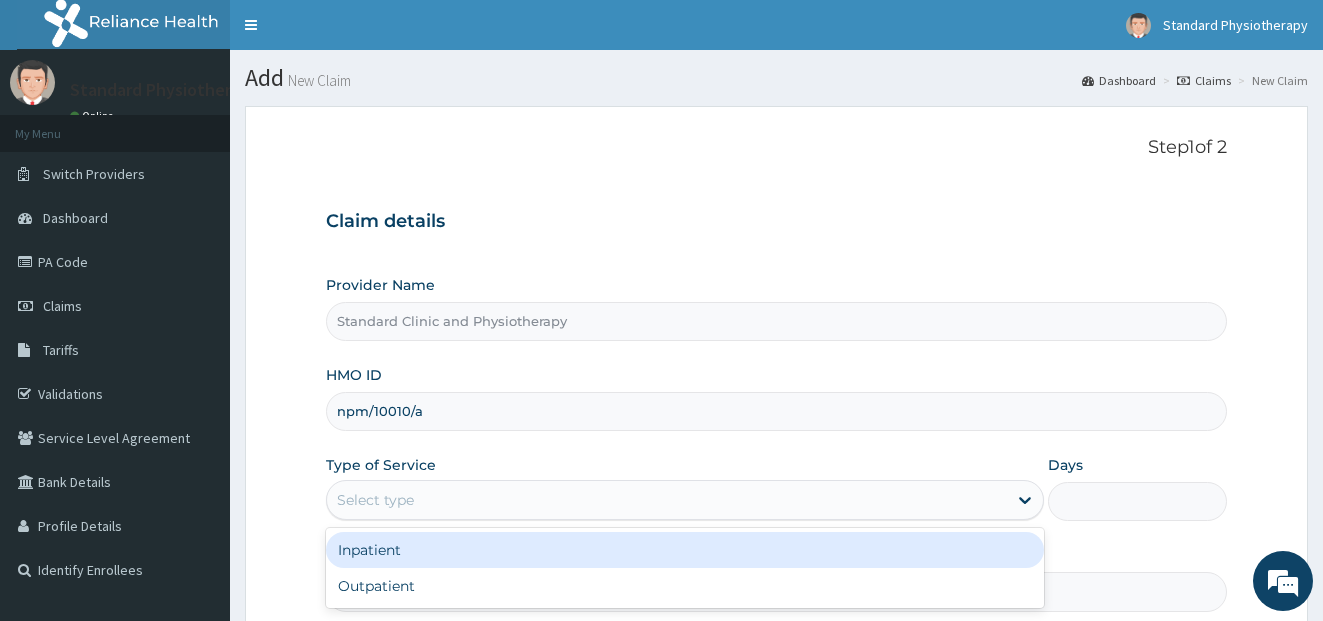 click on "Select type" at bounding box center [667, 500] 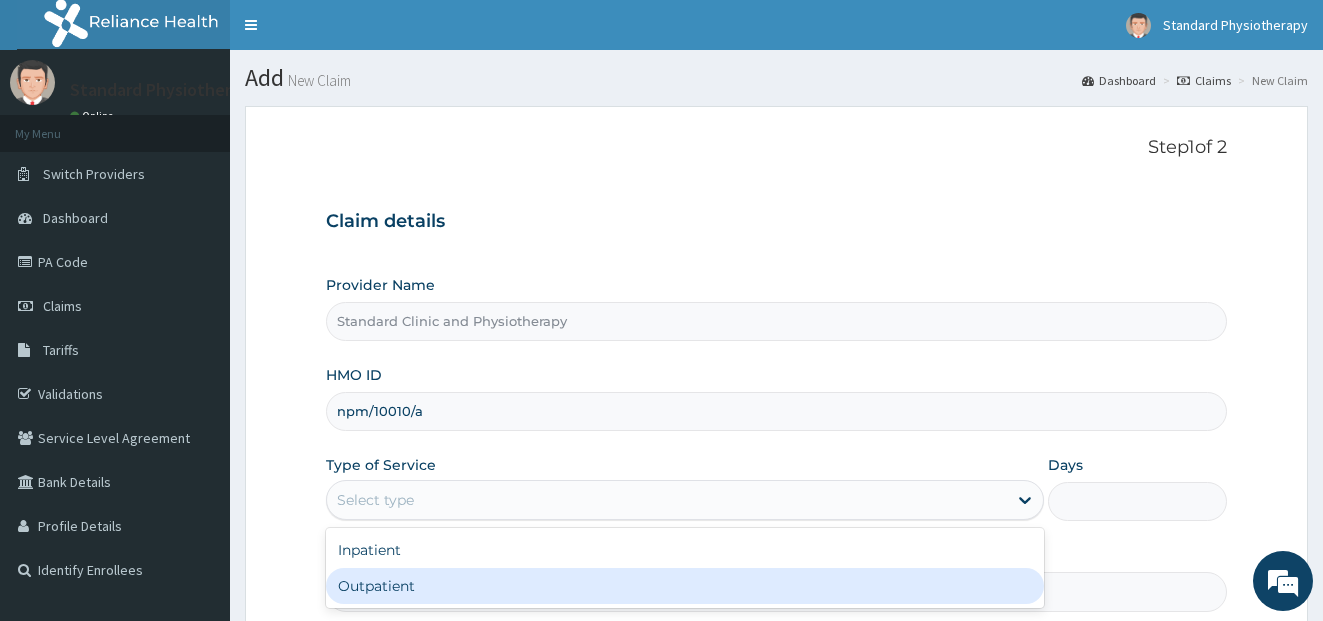click on "Outpatient" at bounding box center (685, 586) 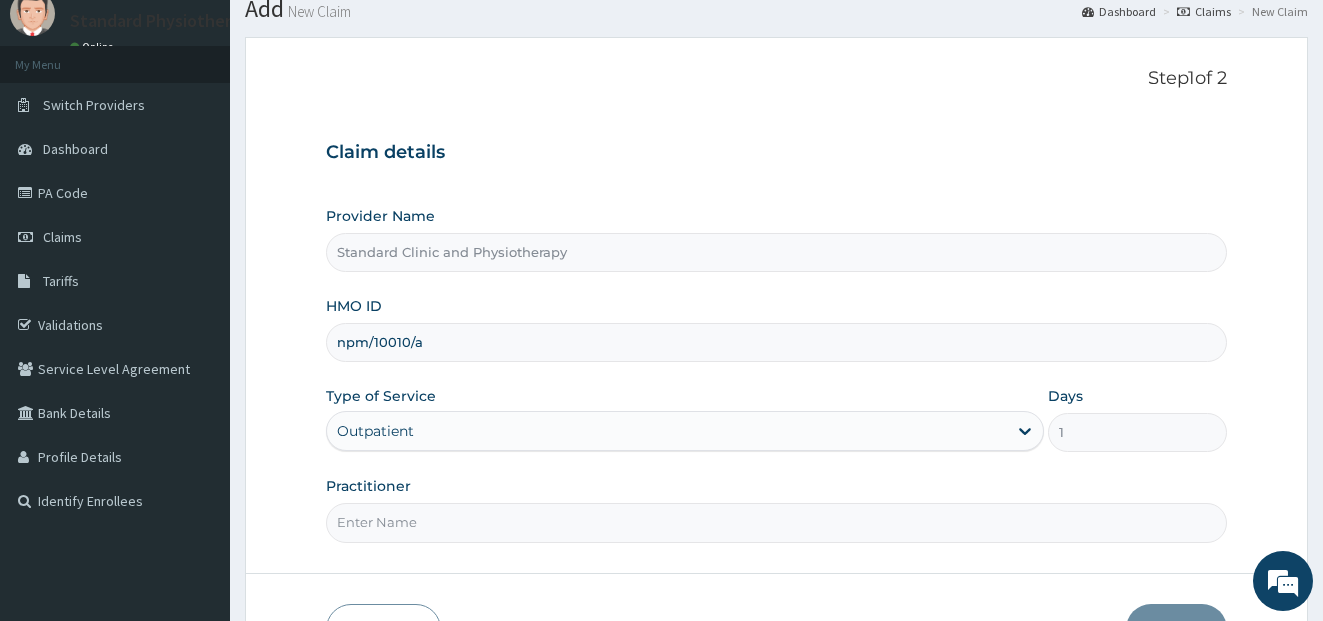 scroll, scrollTop: 100, scrollLeft: 0, axis: vertical 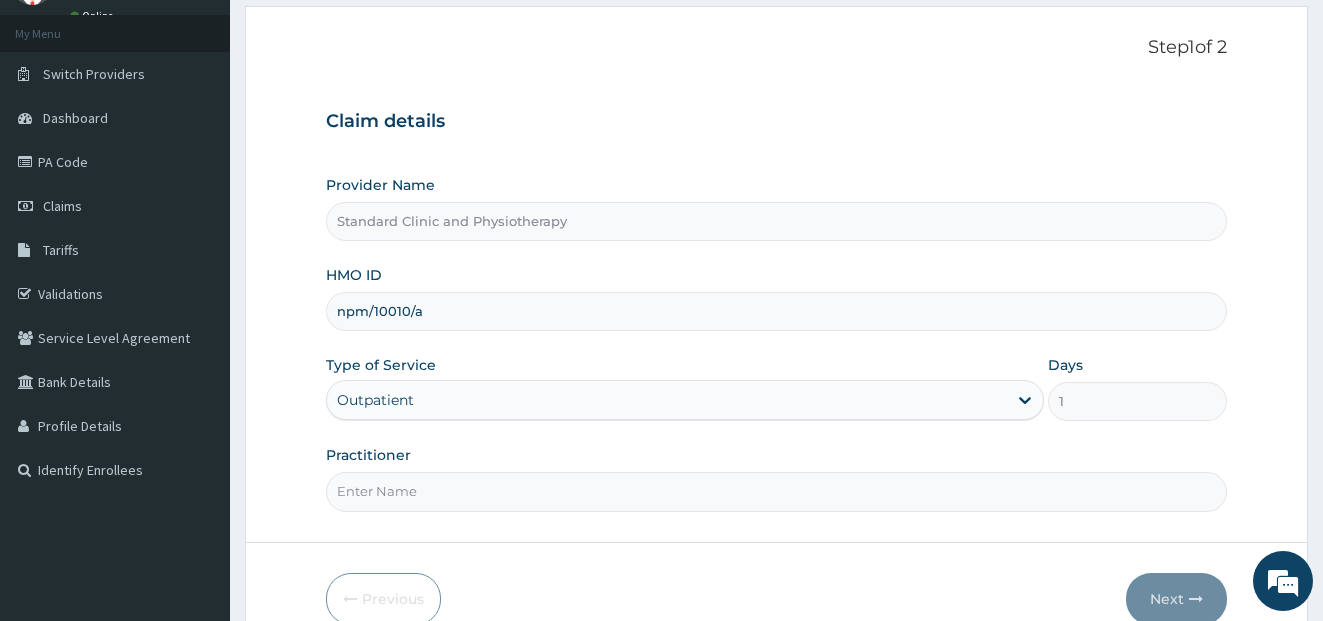 click on "Practitioner" at bounding box center (777, 491) 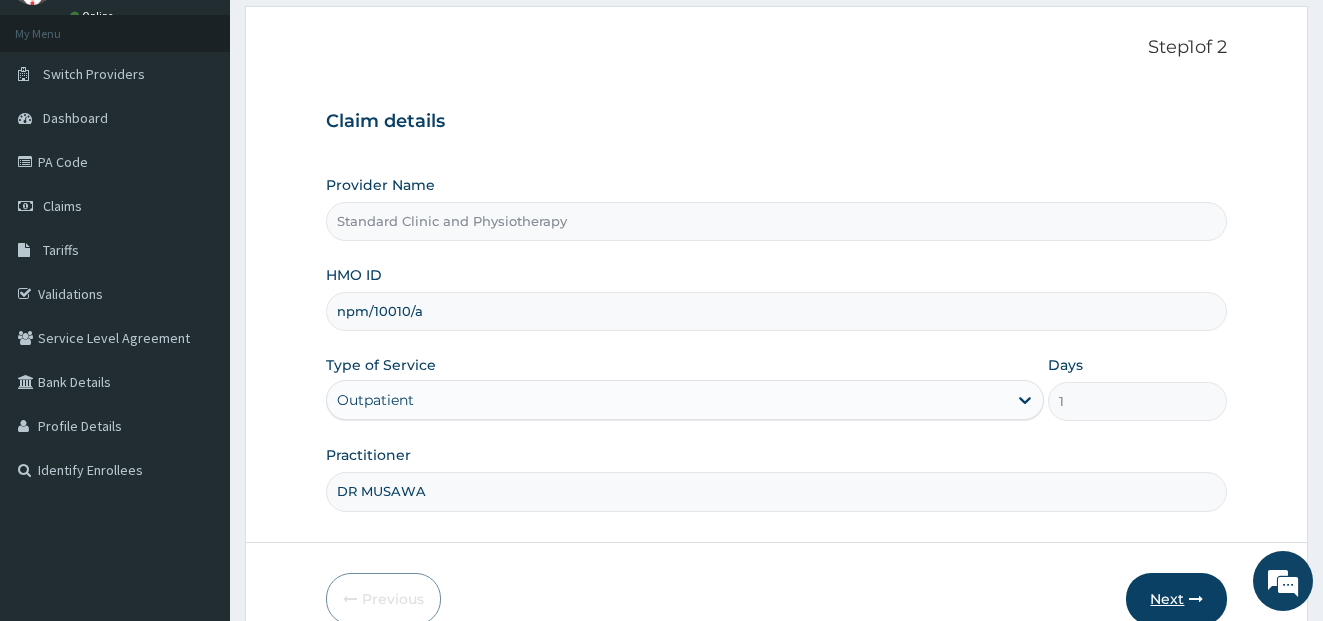 type on "DR MUSAWA" 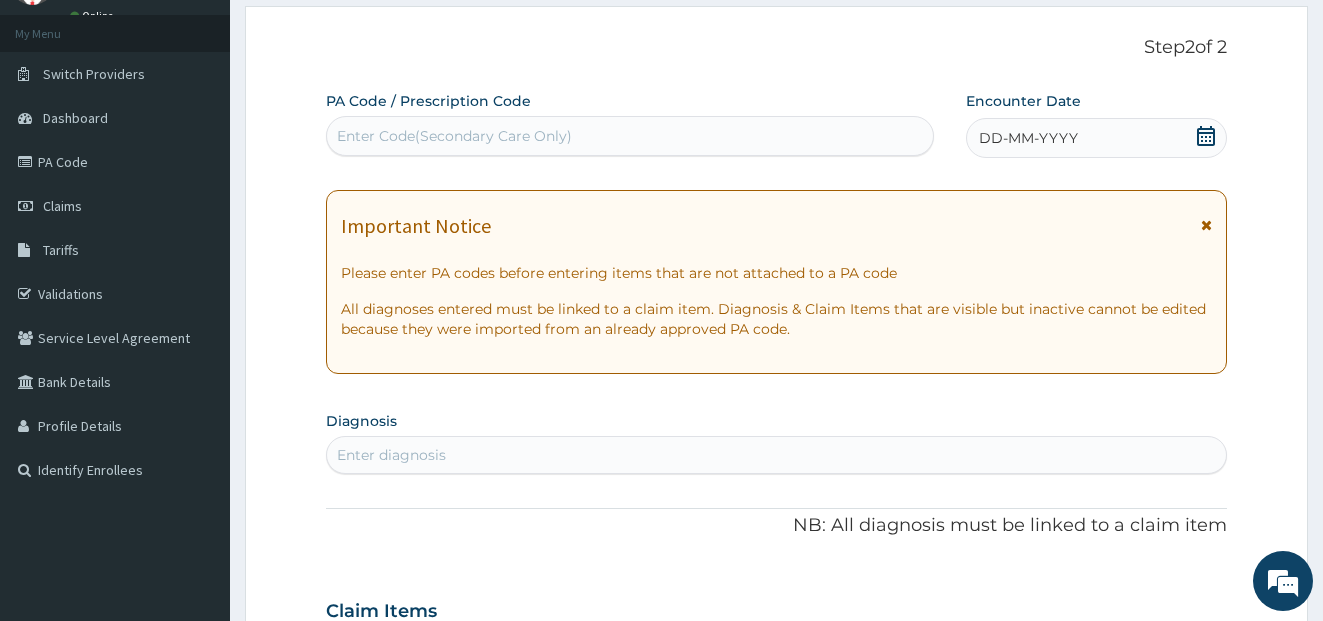 click on "Enter Code(Secondary Care Only)" at bounding box center [454, 136] 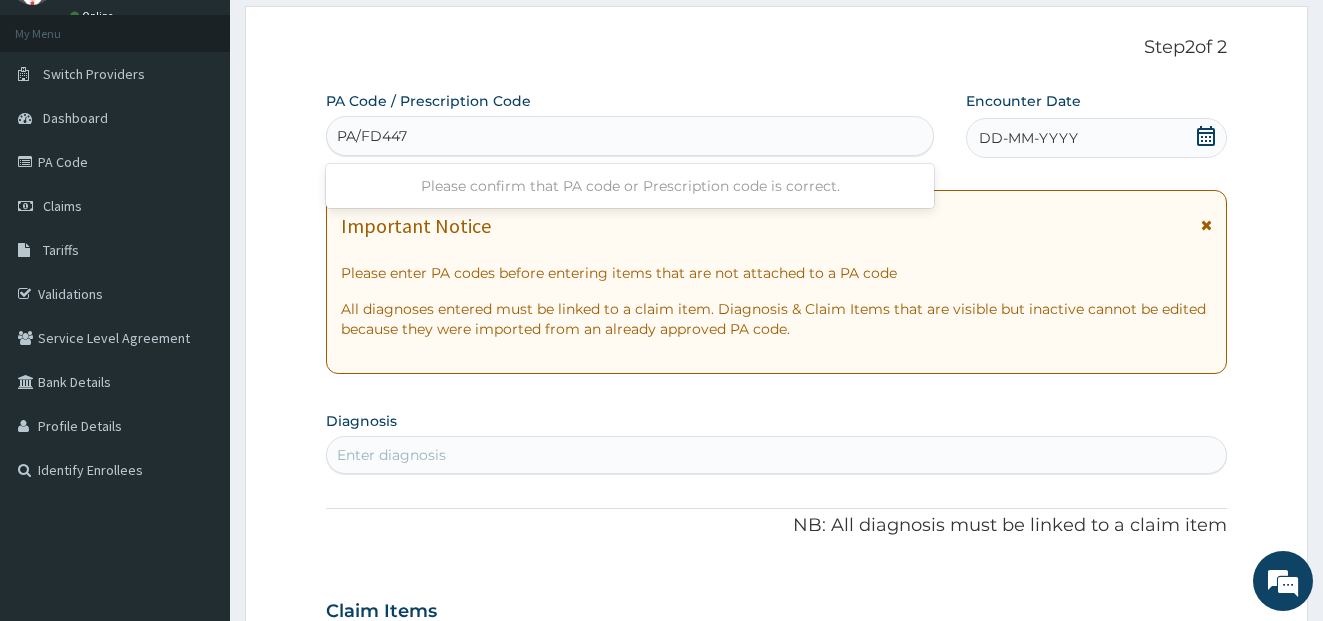 type on "PA/FD4475" 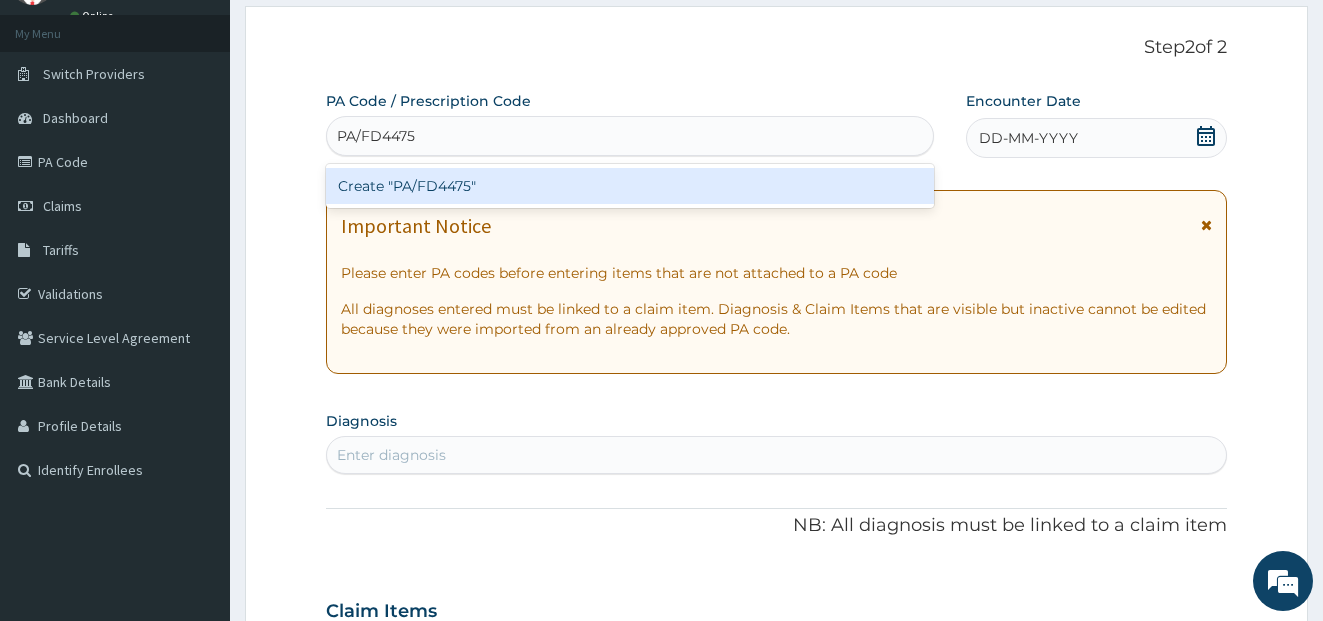 click on "Create "PA/FD4475"" at bounding box center [630, 186] 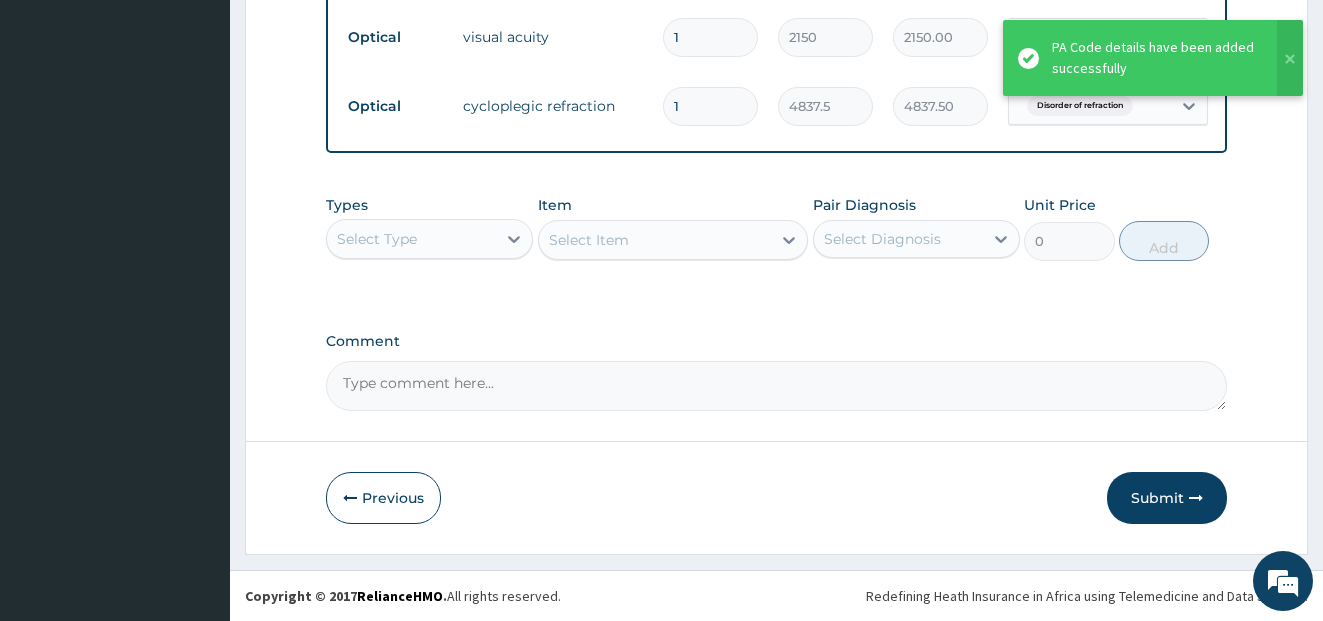 scroll, scrollTop: 1224, scrollLeft: 0, axis: vertical 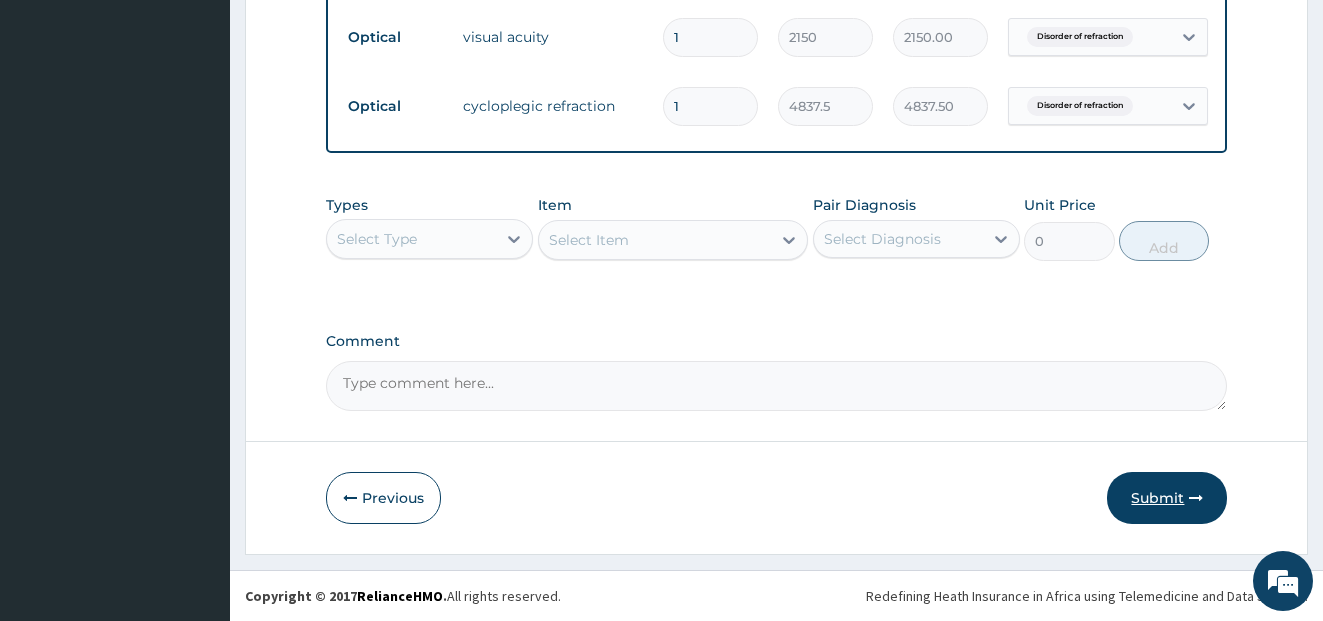 click on "Submit" at bounding box center [1167, 498] 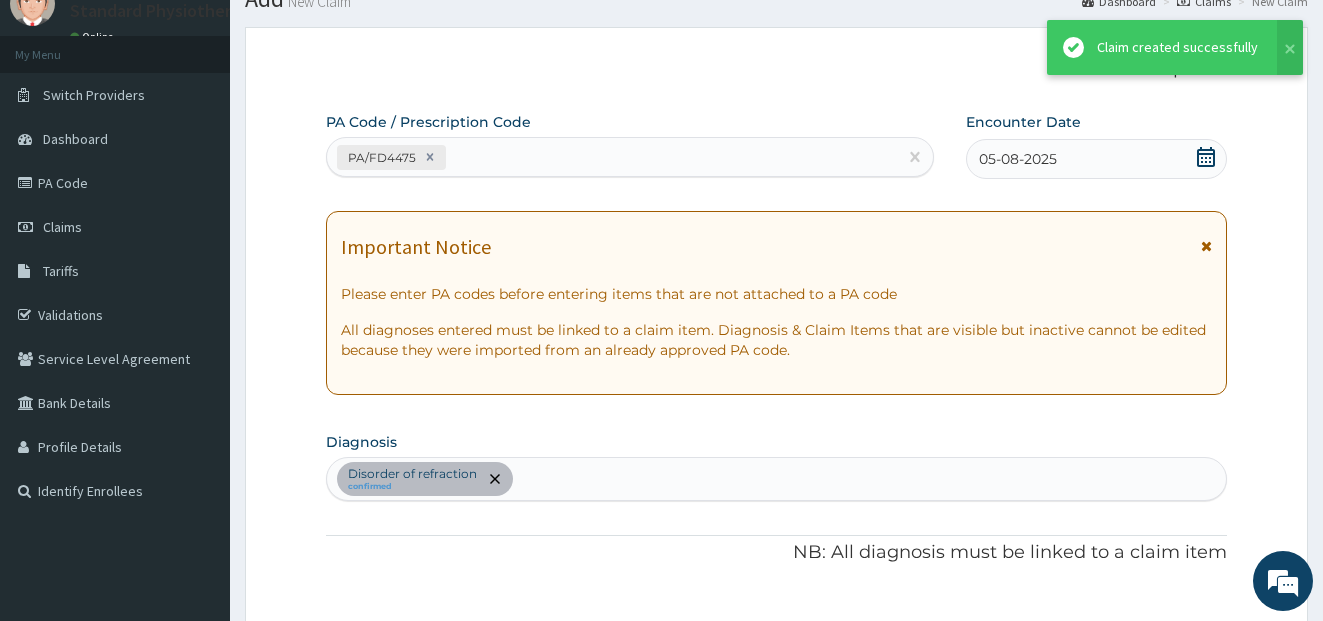 scroll, scrollTop: 1224, scrollLeft: 0, axis: vertical 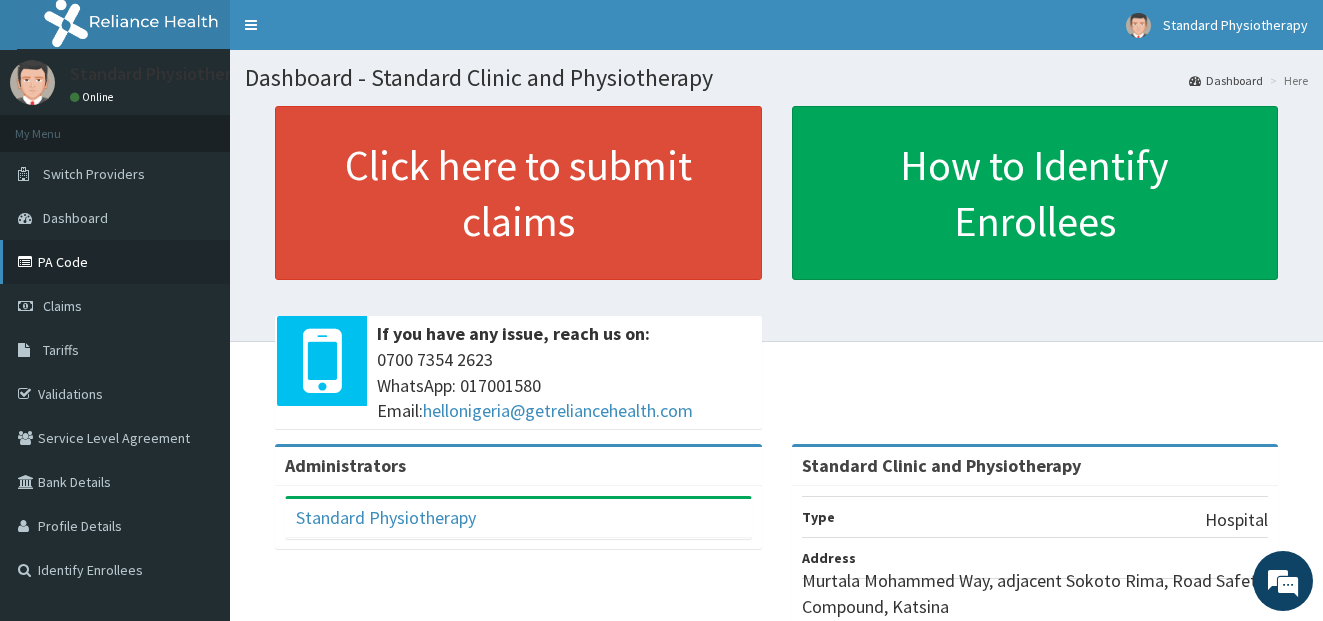 click on "PA Code" at bounding box center [115, 262] 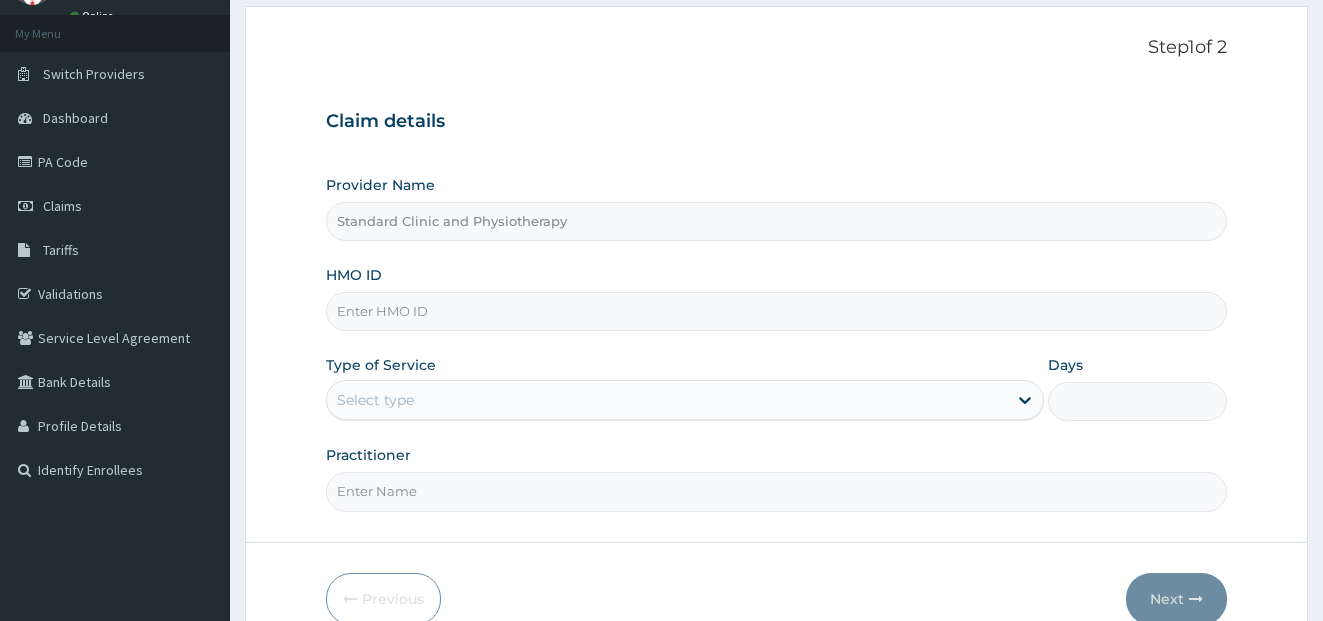 scroll, scrollTop: 100, scrollLeft: 0, axis: vertical 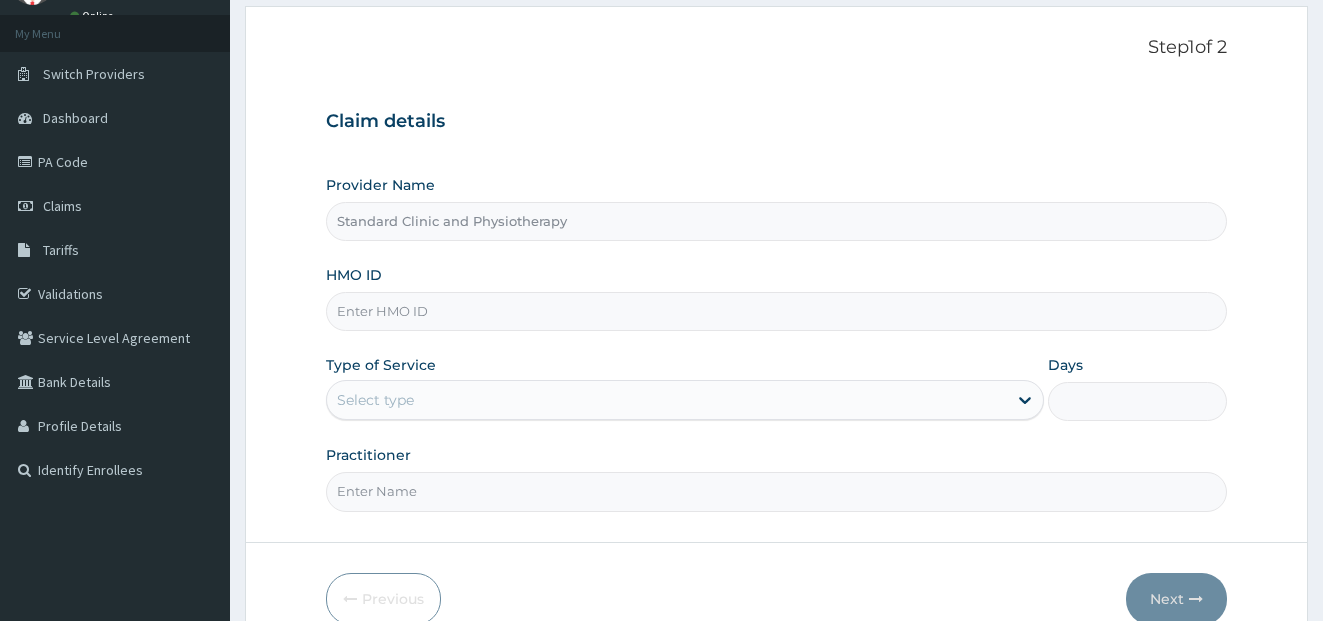 click on "HMO ID" at bounding box center [777, 311] 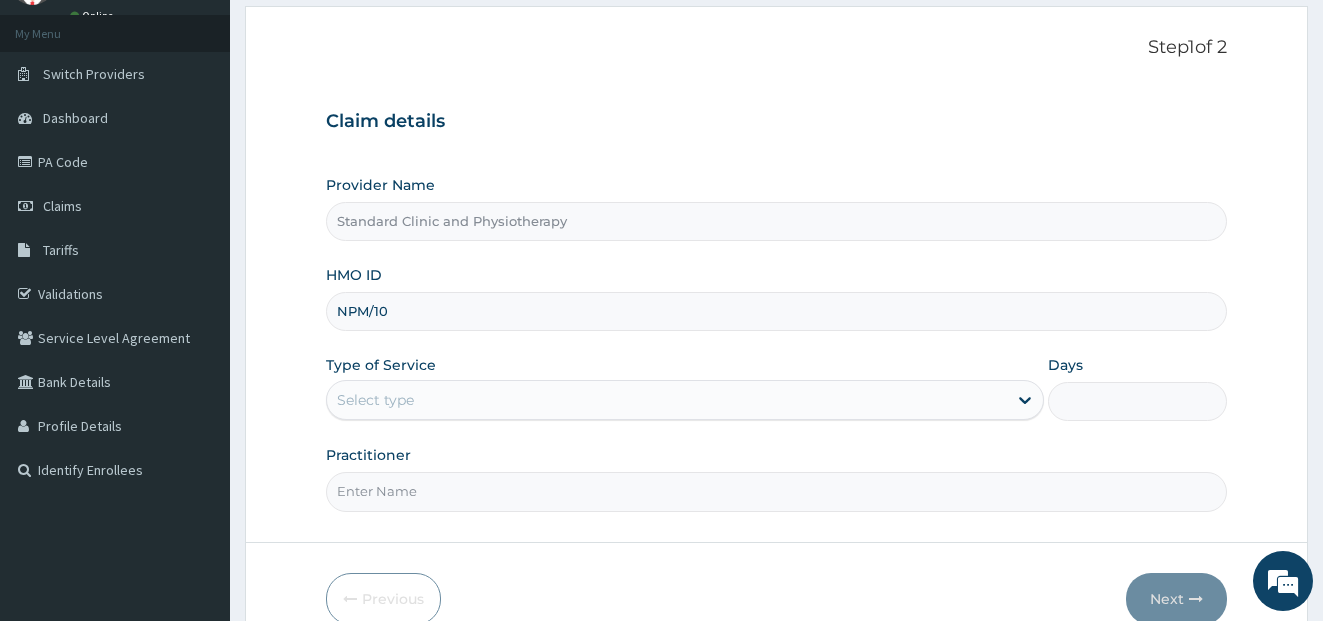 scroll, scrollTop: 0, scrollLeft: 0, axis: both 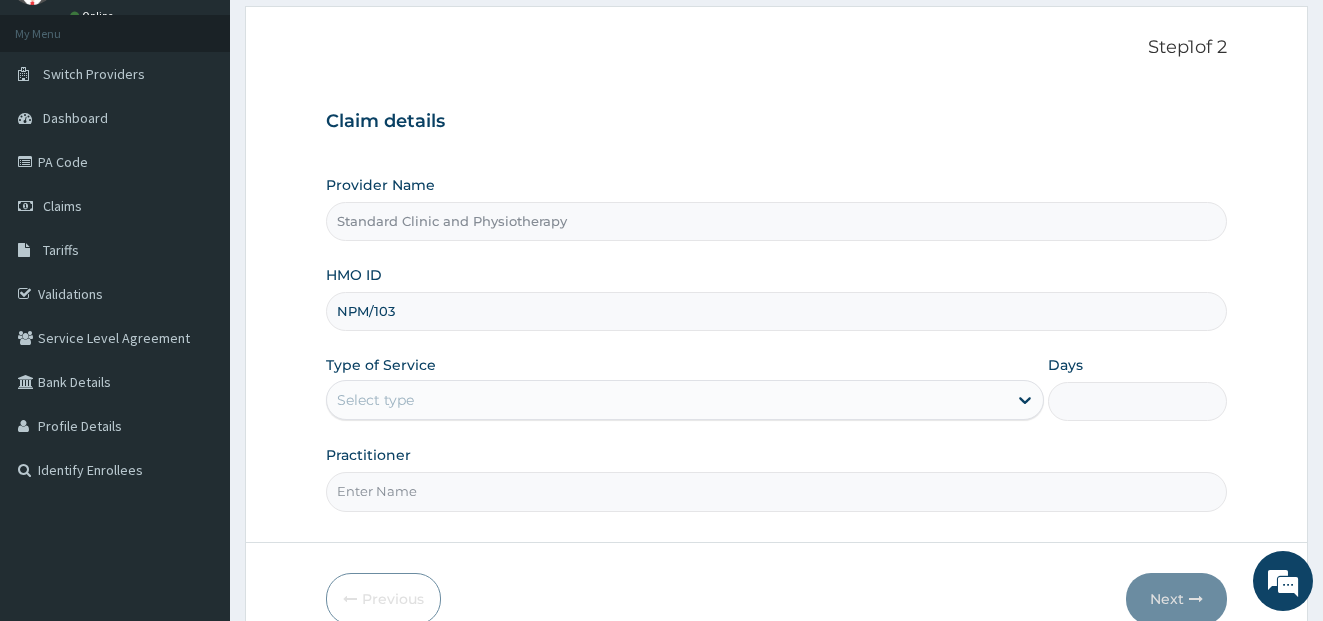 type on "npm/10363/a" 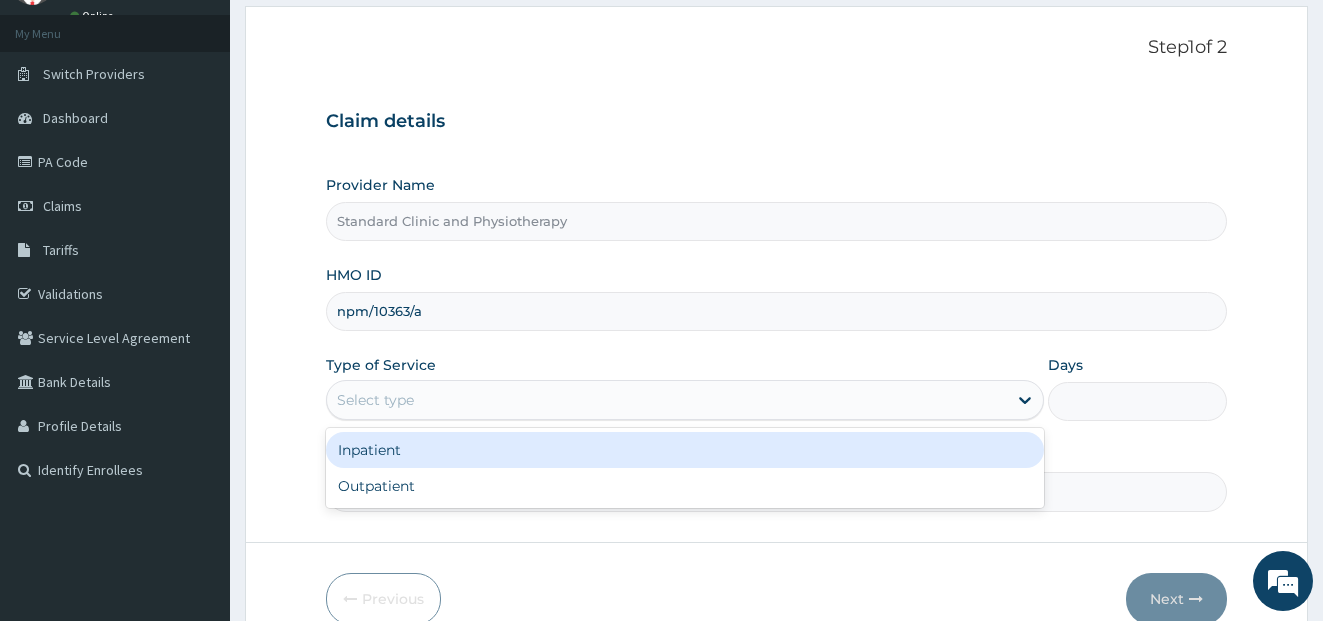 click on "Select type" at bounding box center [667, 400] 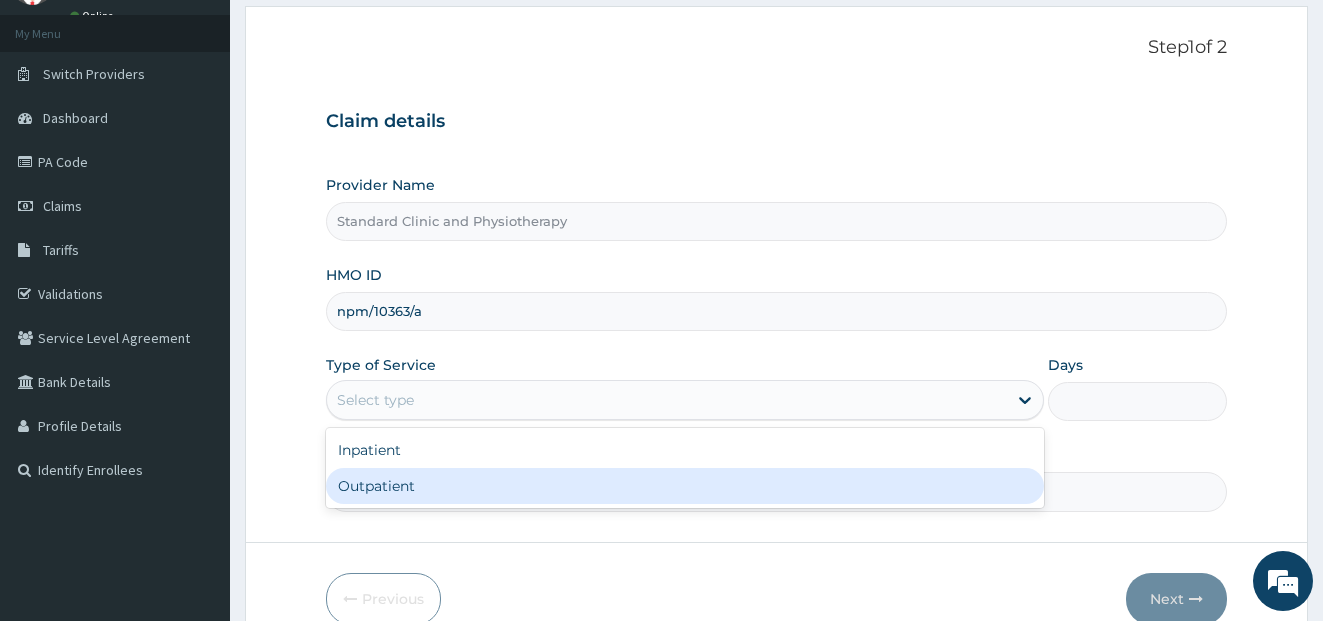 click on "Outpatient" at bounding box center [685, 486] 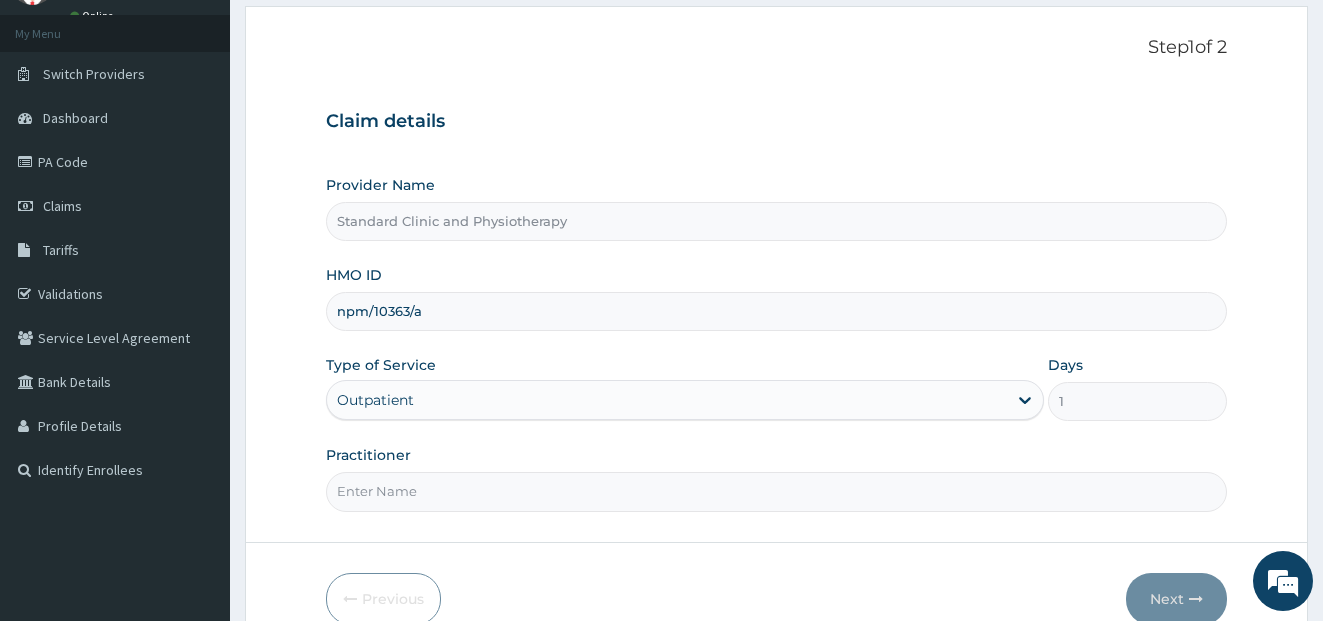 click on "Practitioner" at bounding box center (777, 491) 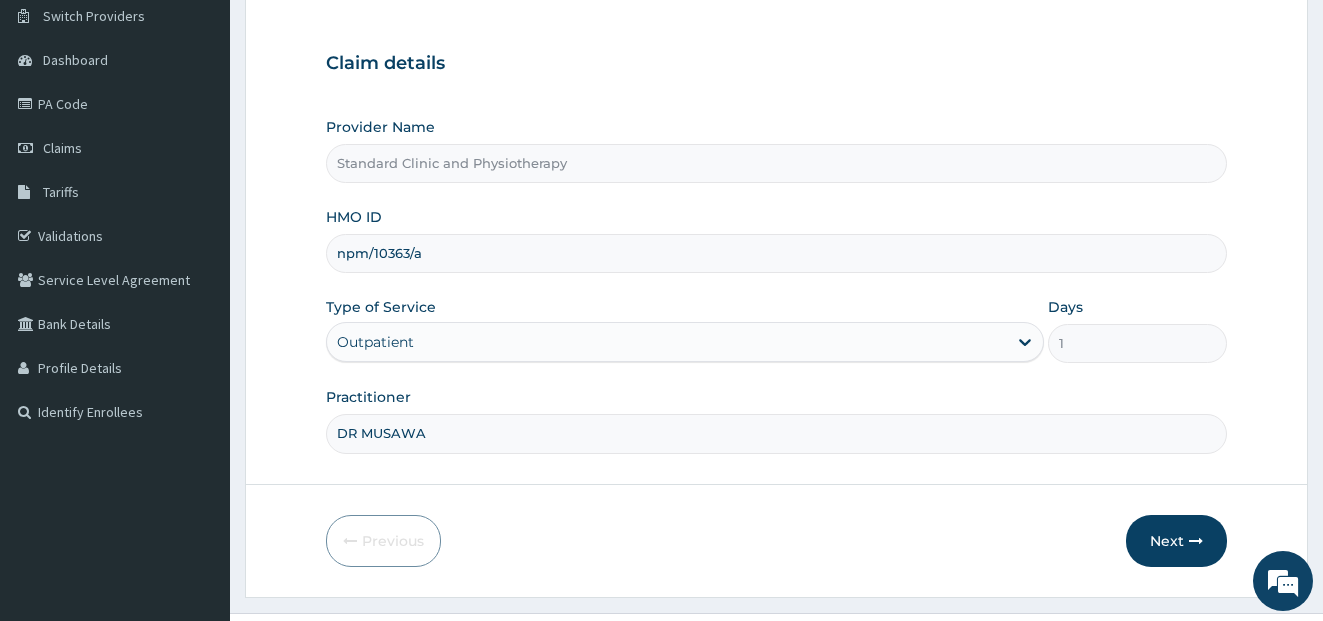 scroll, scrollTop: 201, scrollLeft: 0, axis: vertical 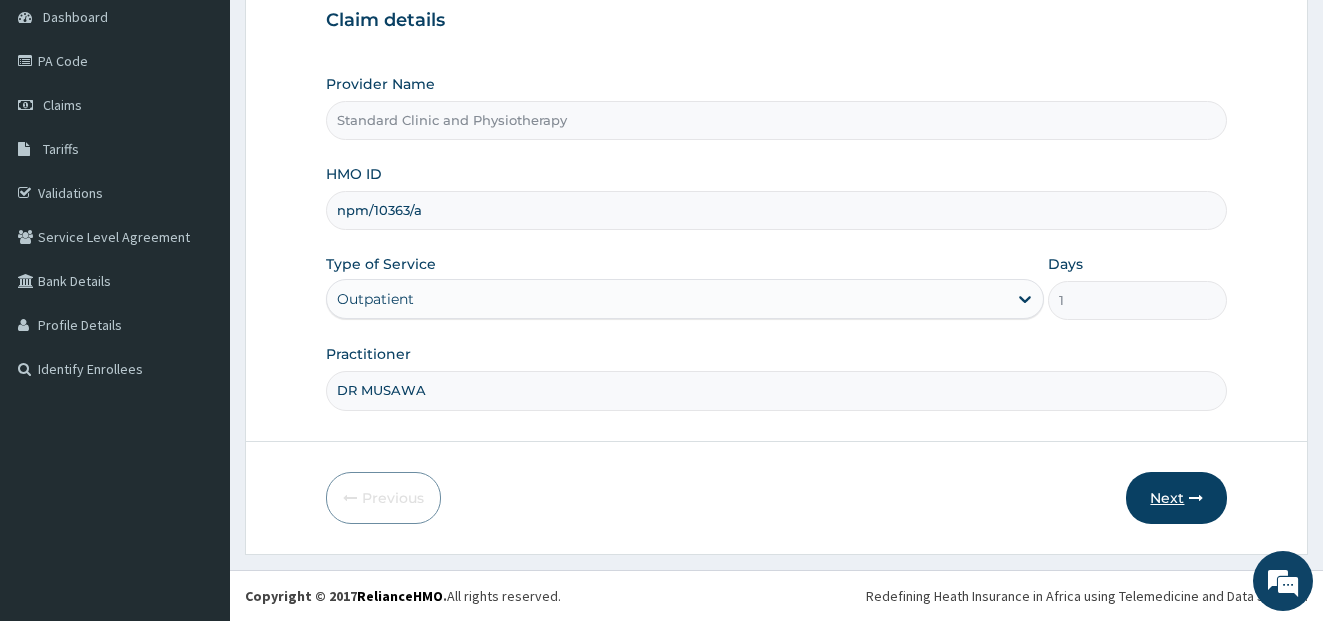 type on "DR MUSAWA" 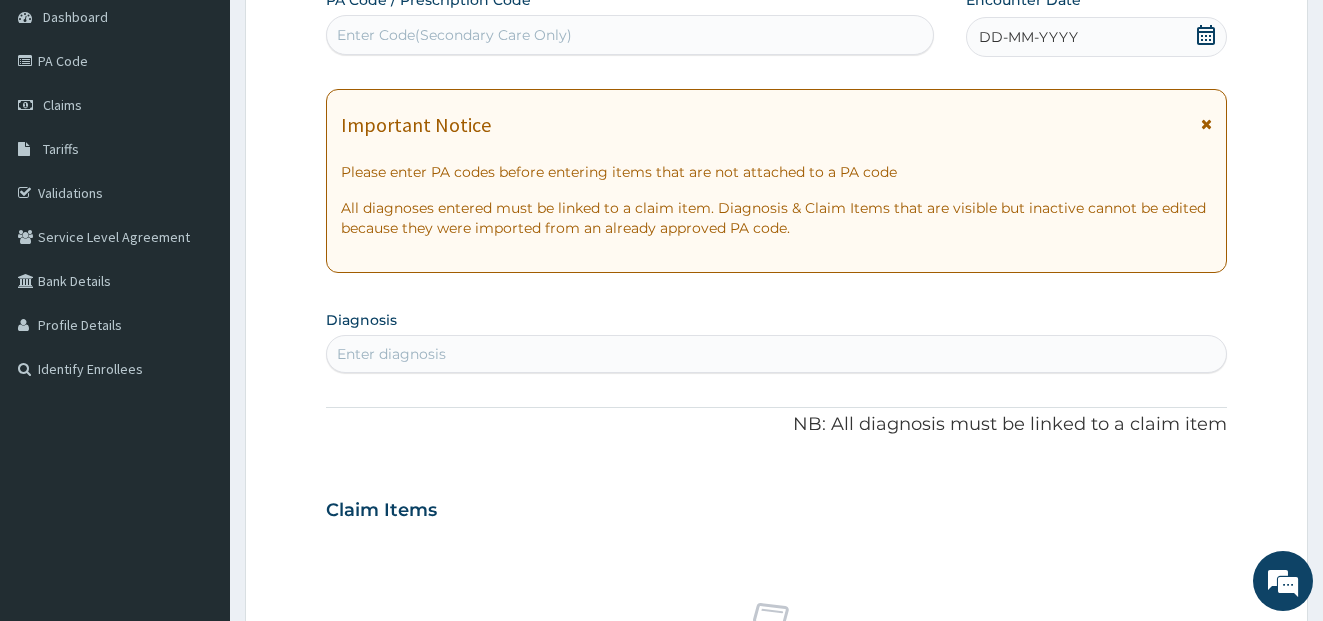 click on "Enter Code(Secondary Care Only)" at bounding box center (454, 35) 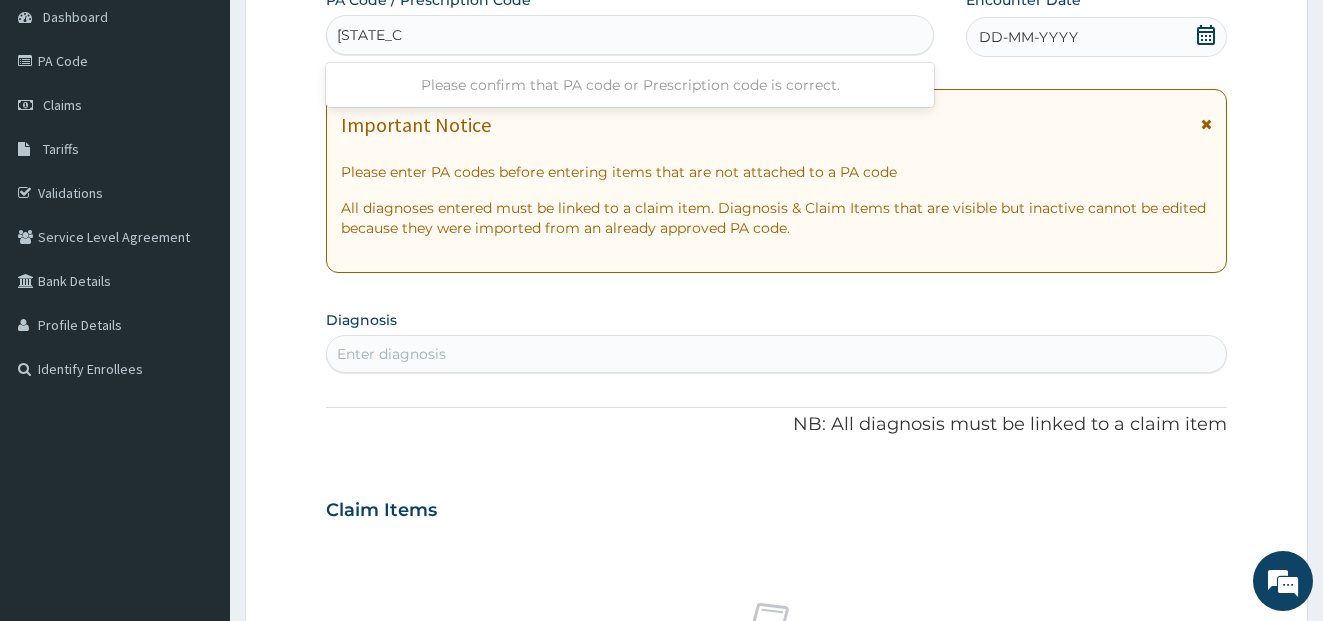 type on "PA/947218" 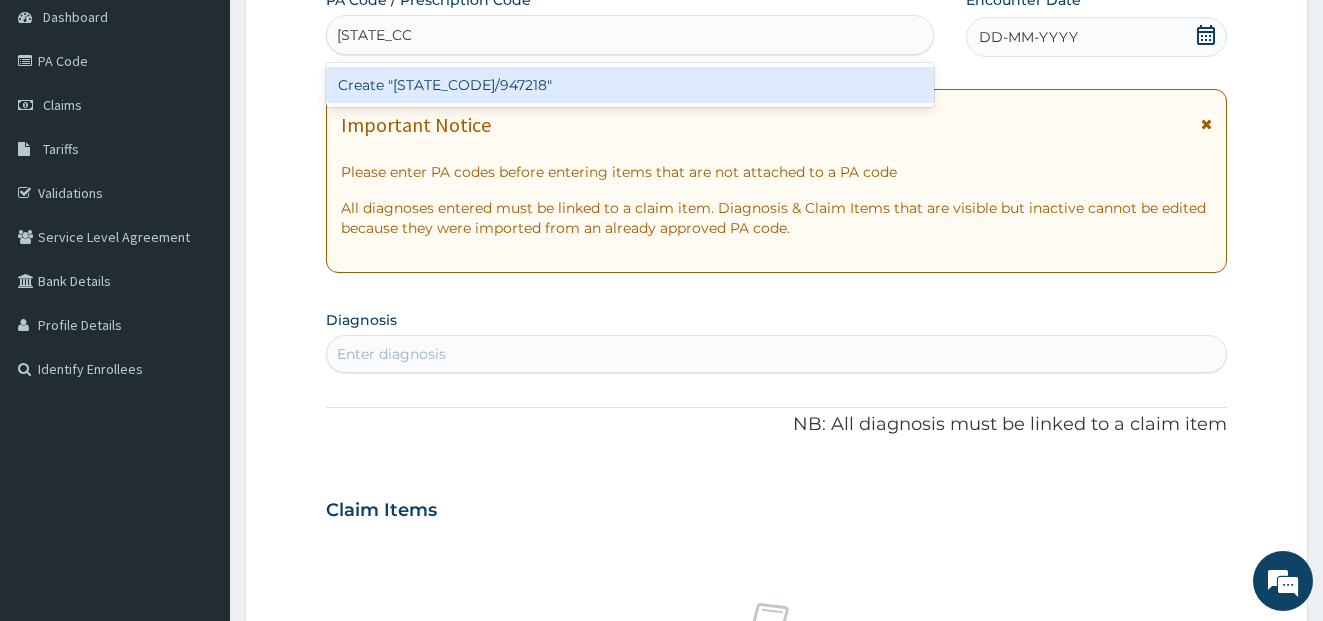 click on "Create "PA/947218"" at bounding box center (630, 85) 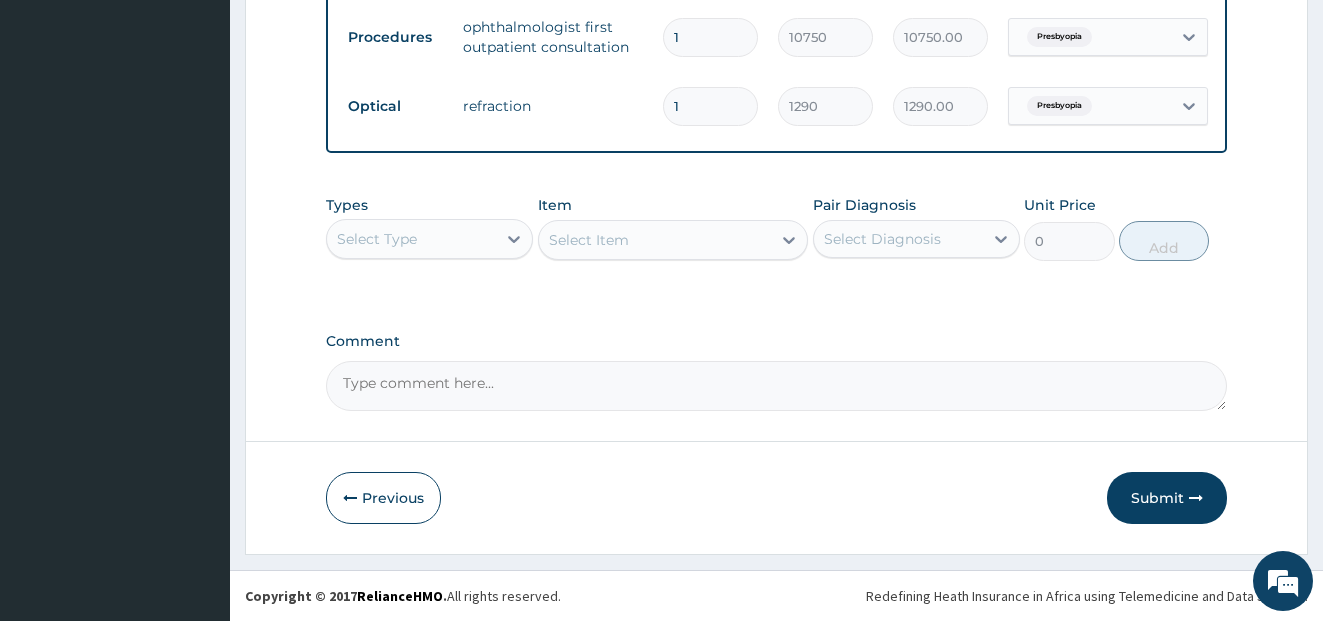 scroll, scrollTop: 1086, scrollLeft: 0, axis: vertical 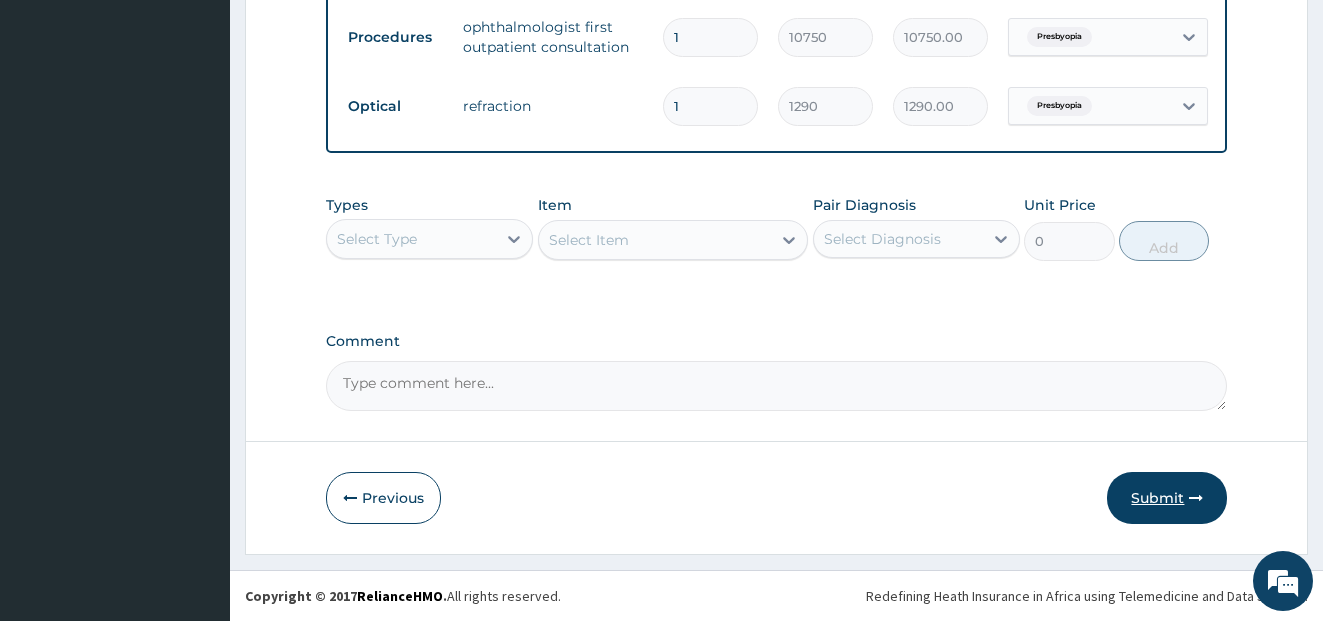 click on "Submit" at bounding box center (1167, 498) 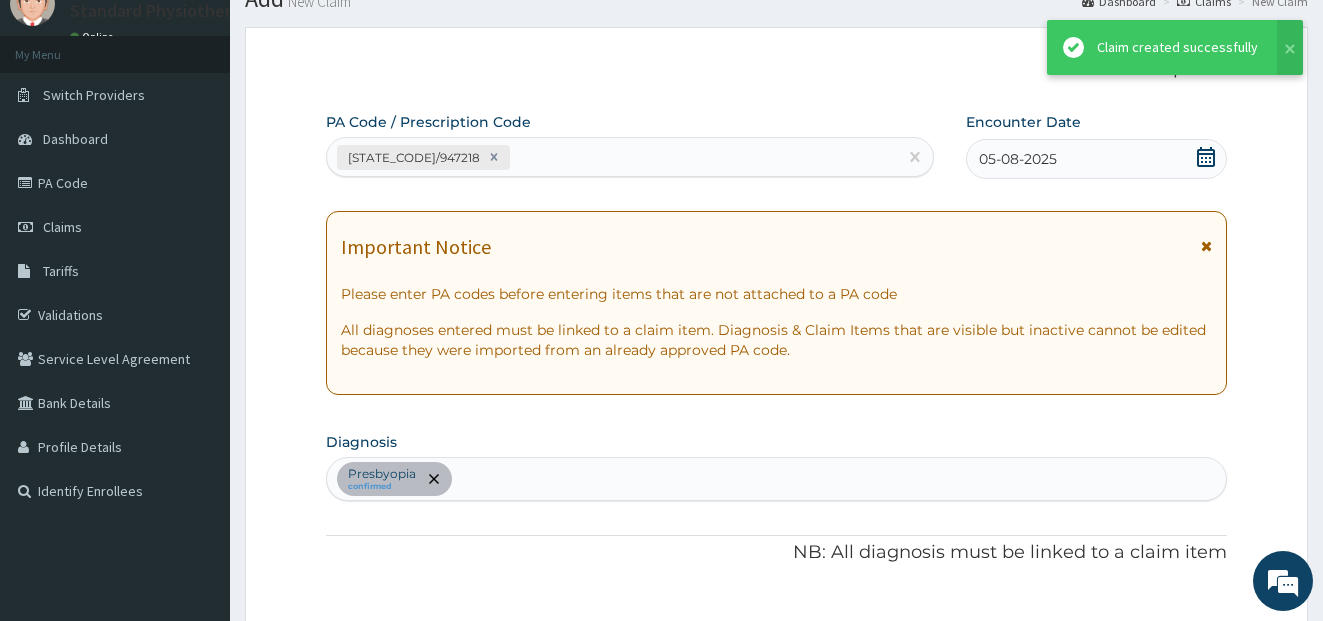 scroll, scrollTop: 1086, scrollLeft: 0, axis: vertical 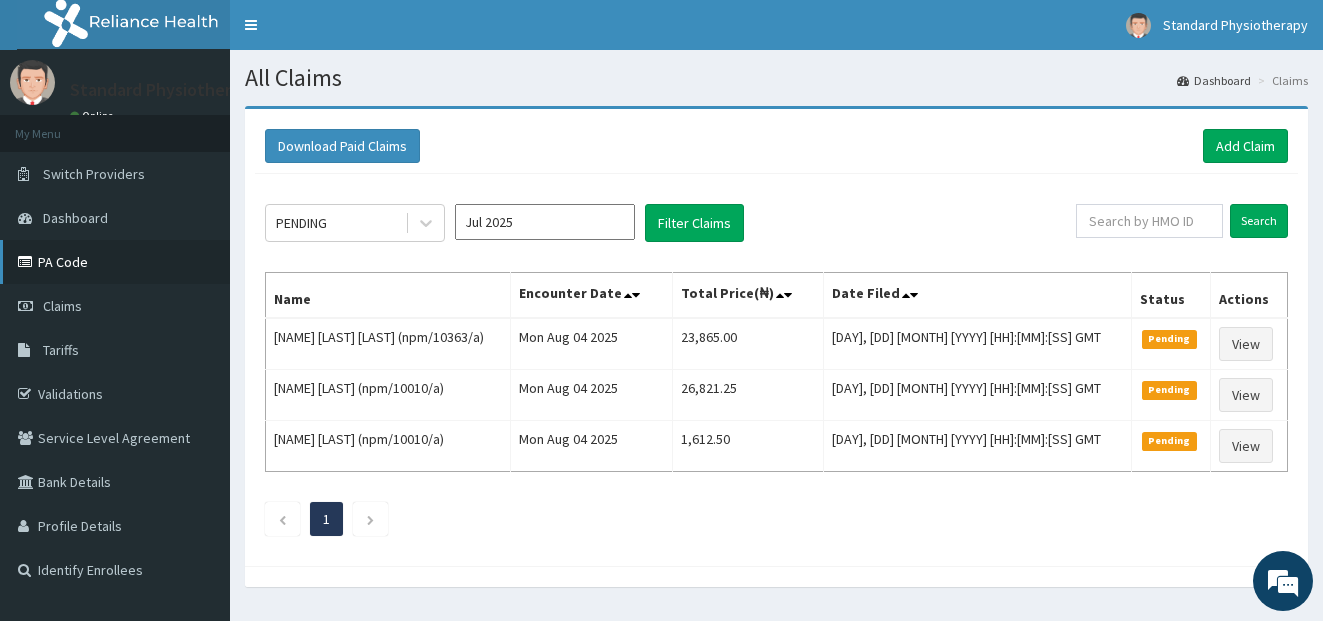 click on "PA Code" at bounding box center (115, 262) 